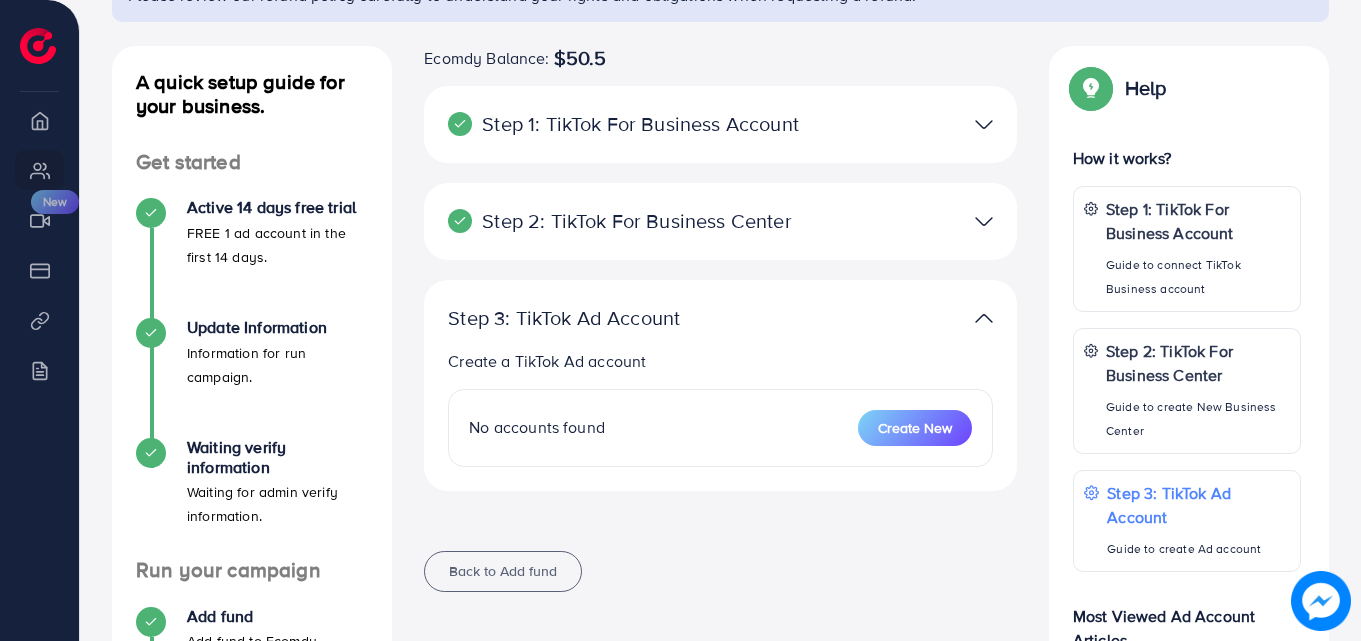 scroll, scrollTop: 200, scrollLeft: 0, axis: vertical 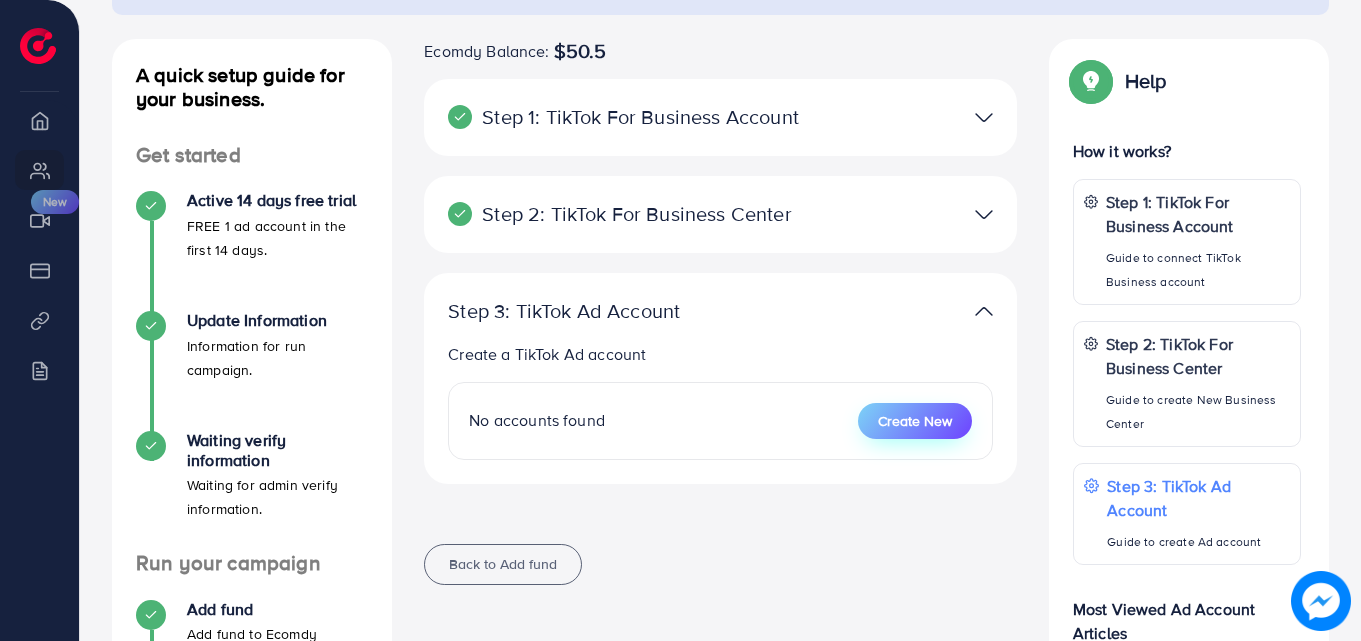 click on "Create New" at bounding box center [915, 421] 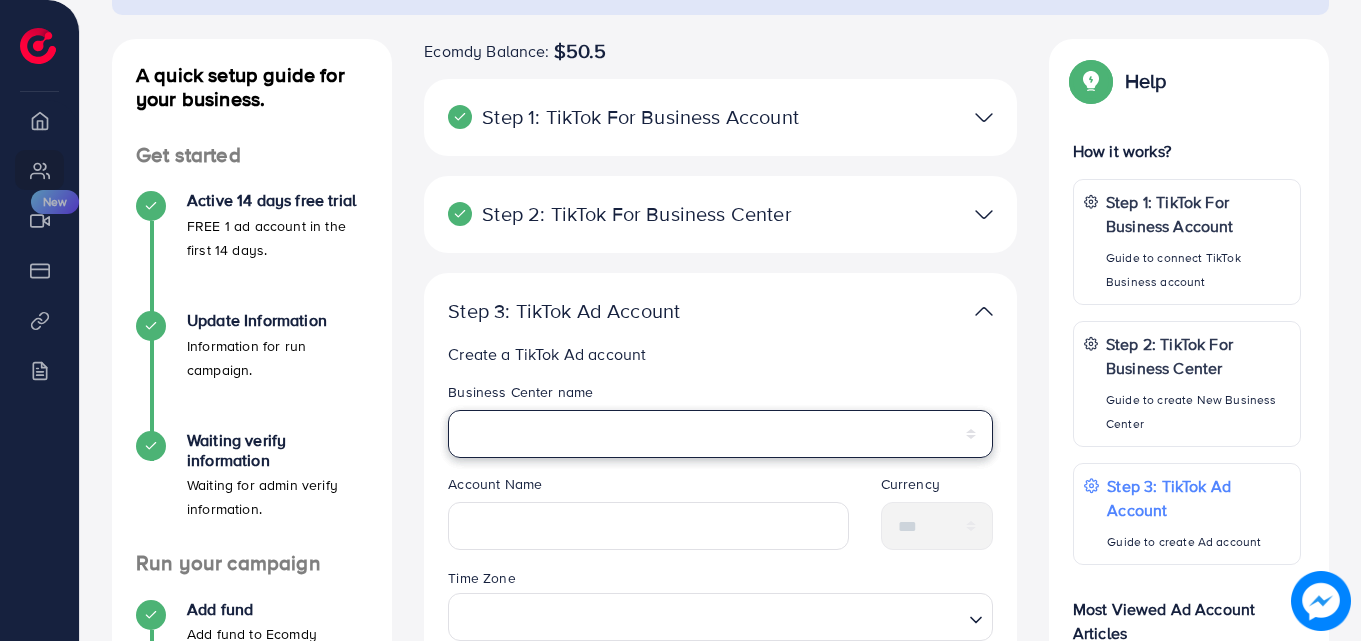 click on "**********" at bounding box center (720, 434) 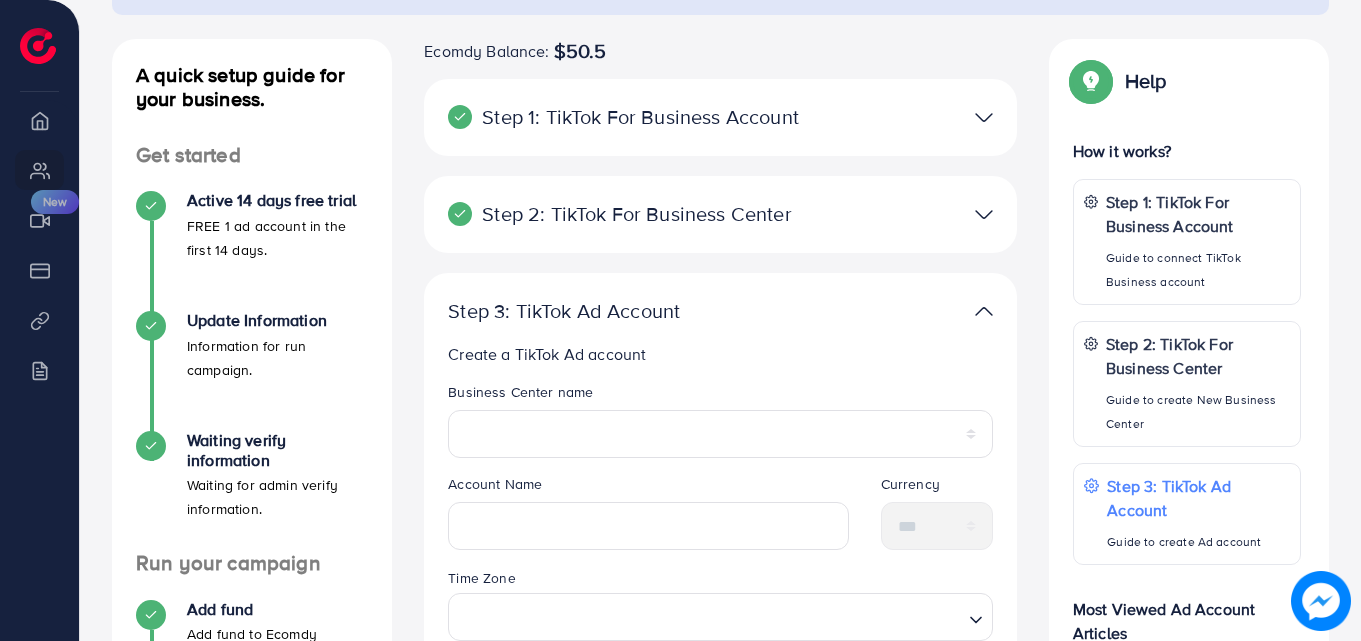 click at bounding box center [913, 214] 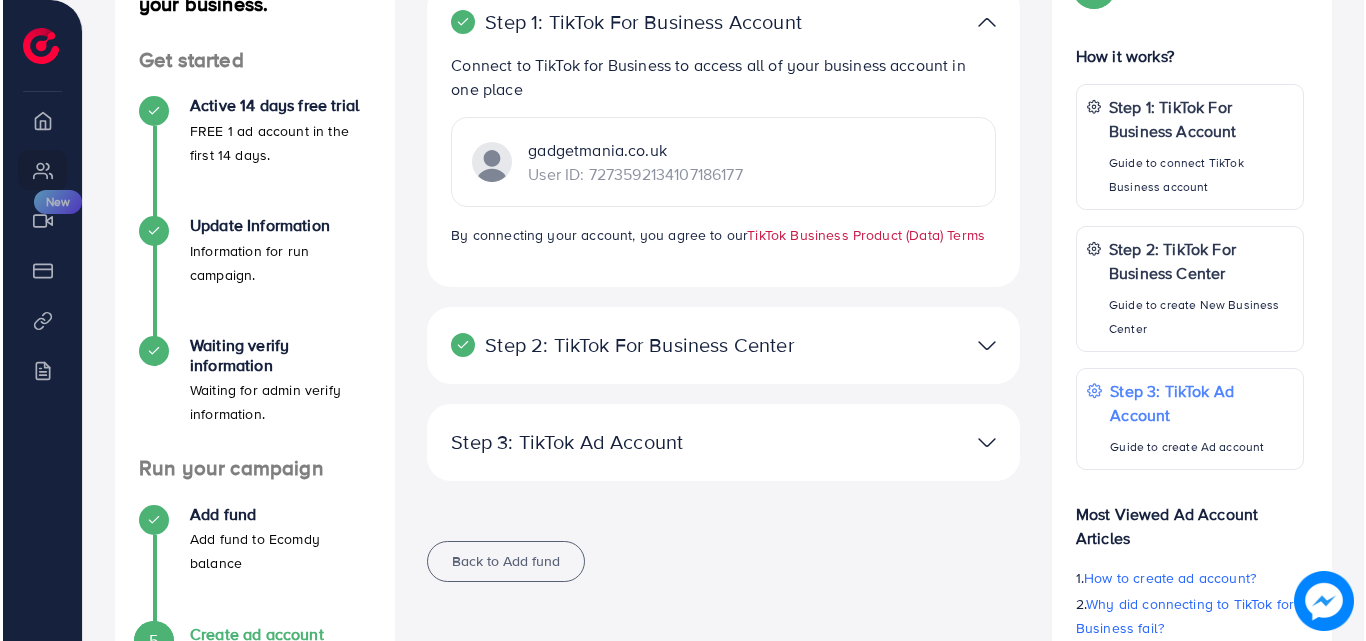 scroll, scrollTop: 300, scrollLeft: 0, axis: vertical 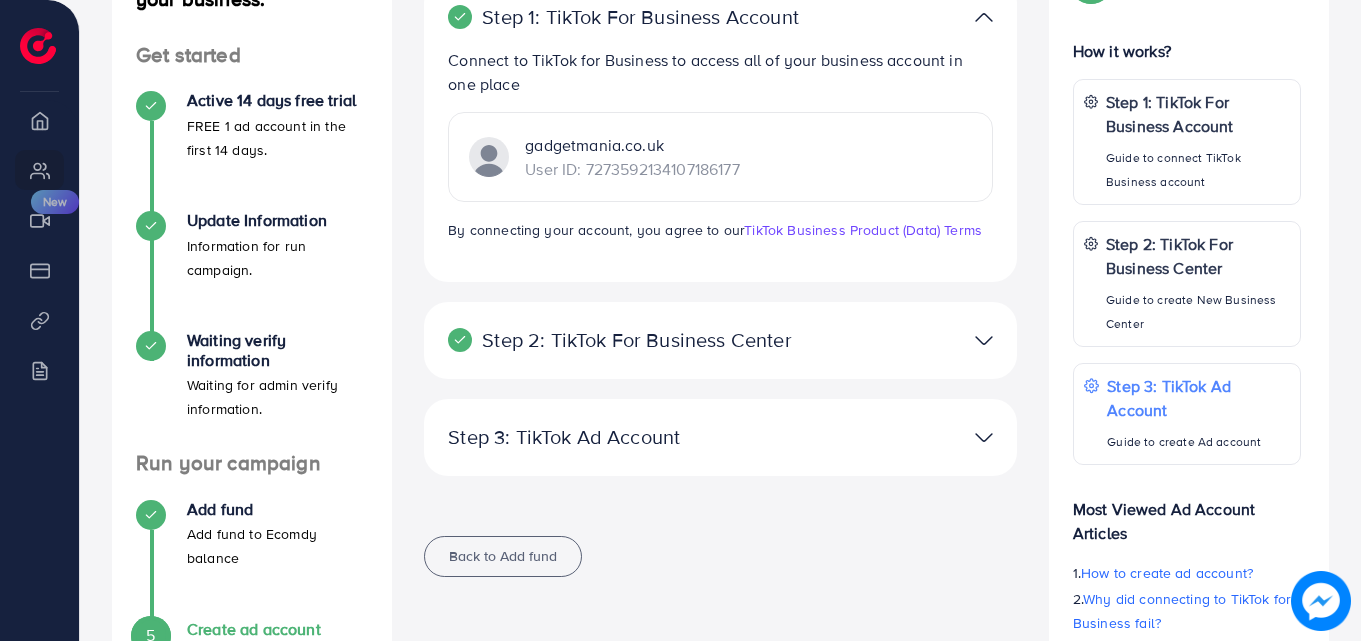 click at bounding box center (984, 340) 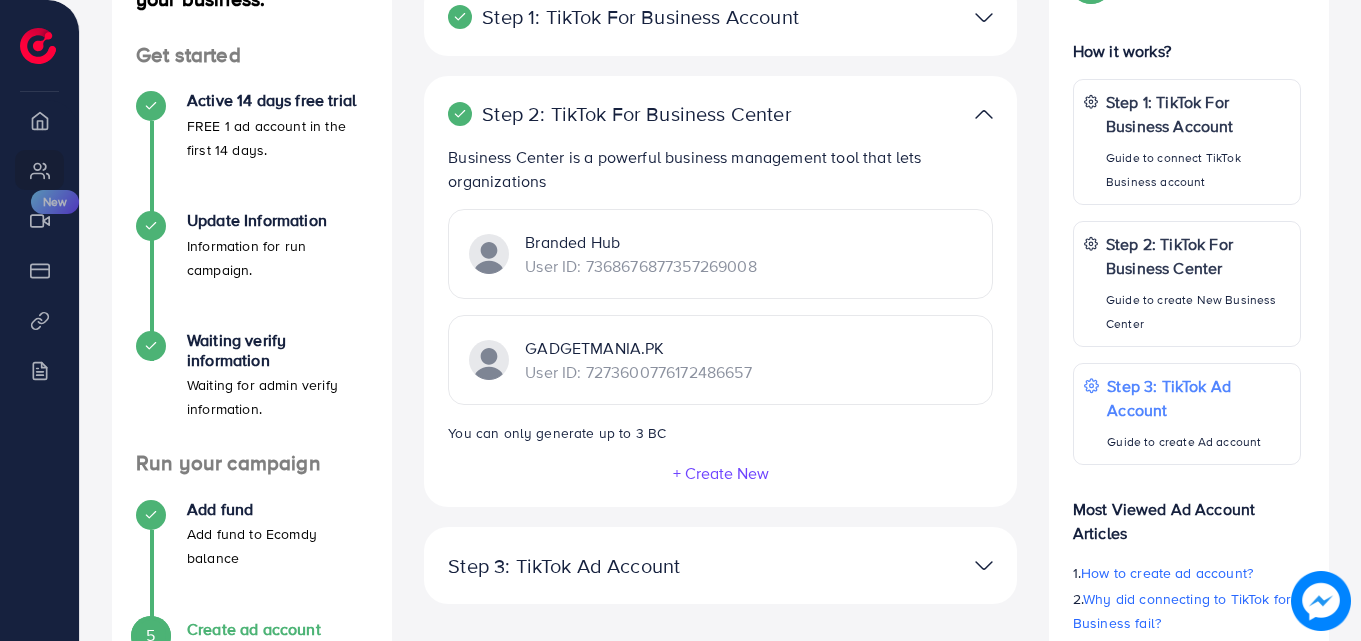 click on "+ Create New" at bounding box center [721, 473] 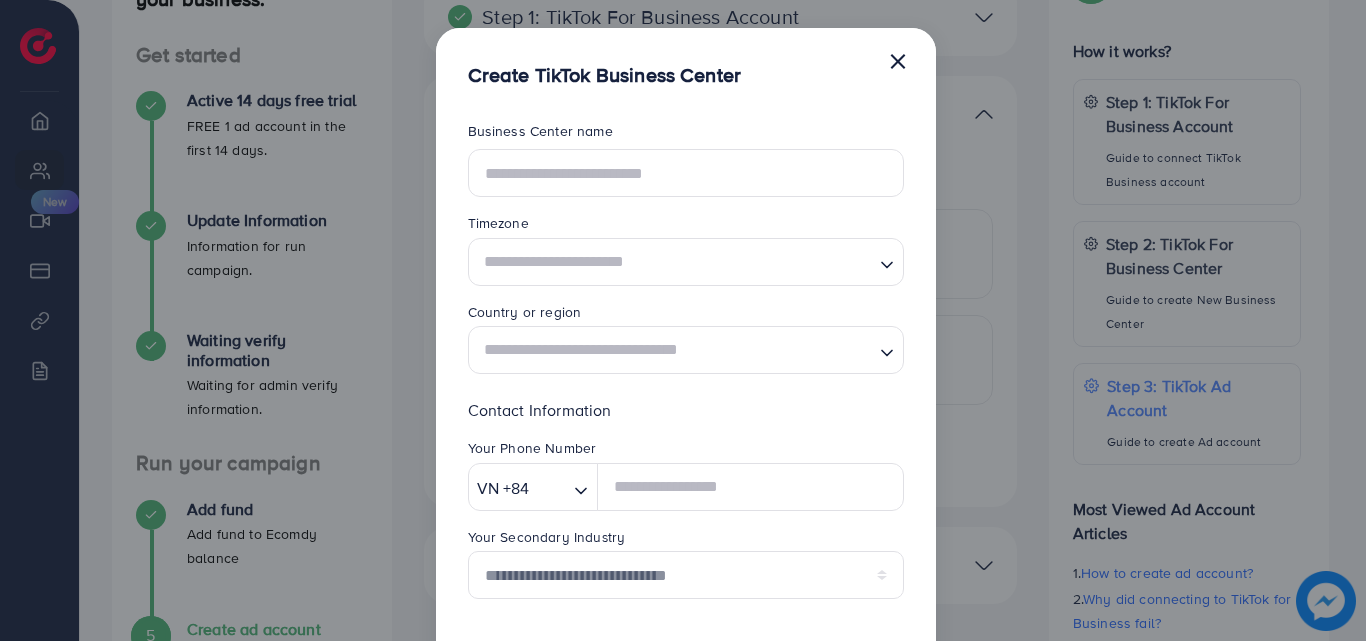 scroll, scrollTop: 0, scrollLeft: 0, axis: both 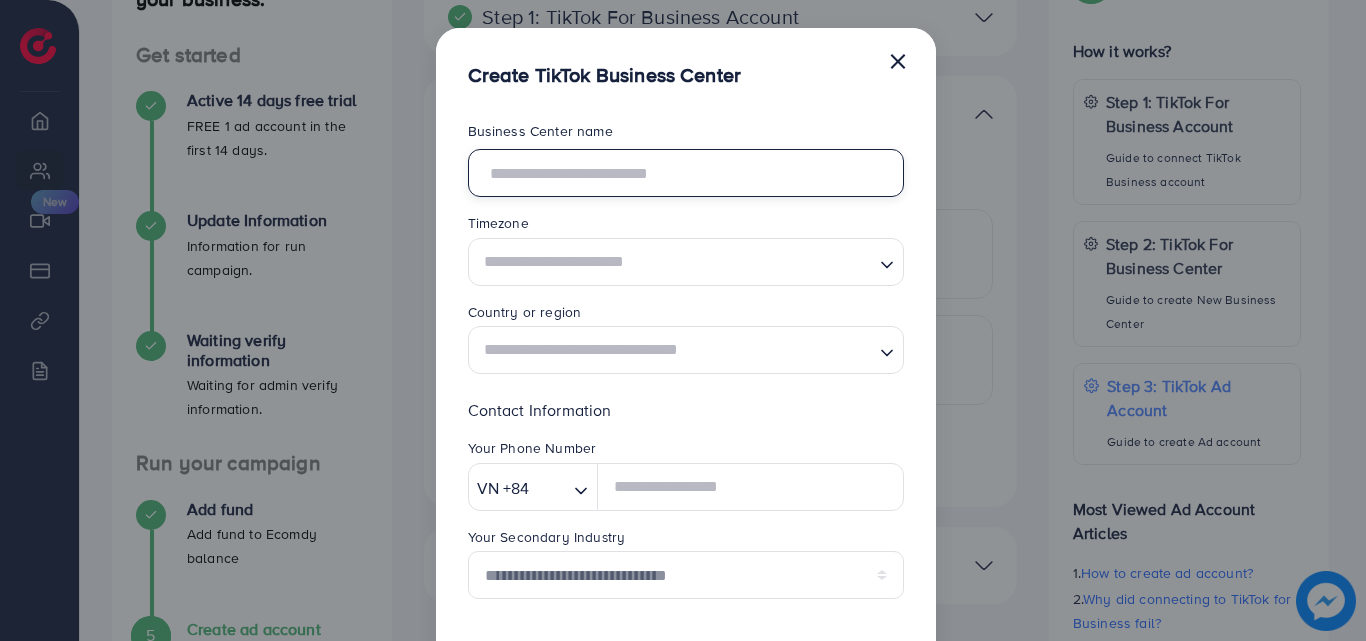click at bounding box center (686, 173) 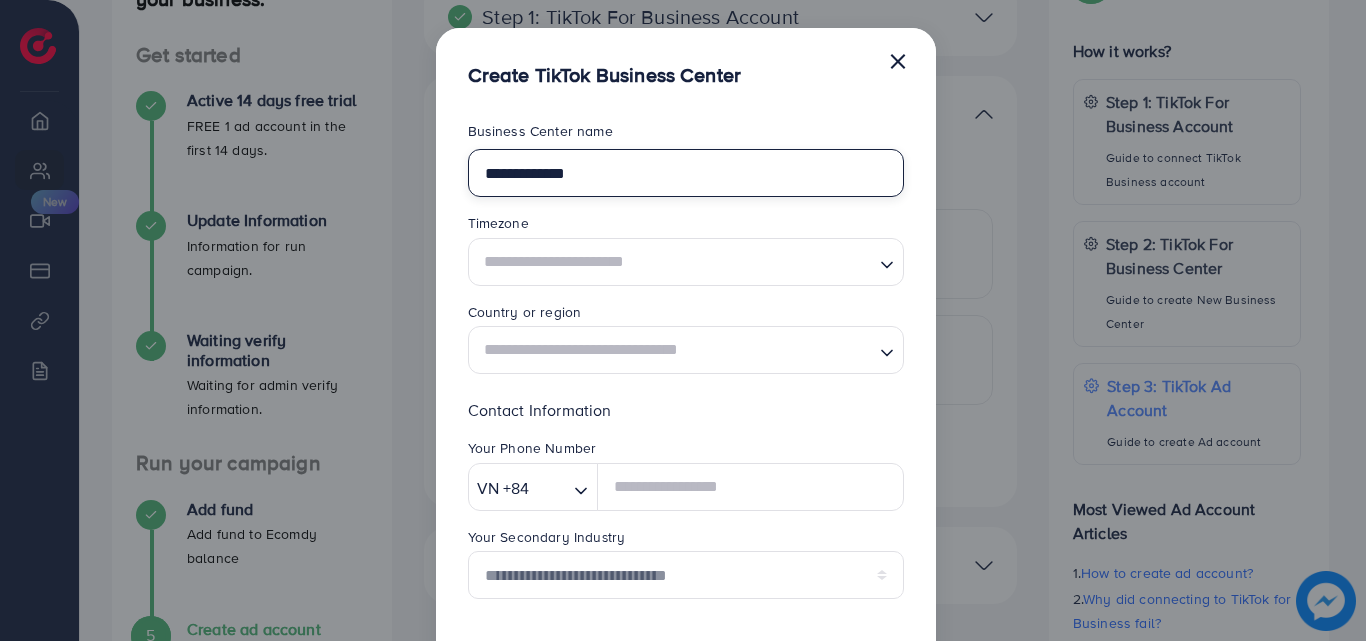 type on "**********" 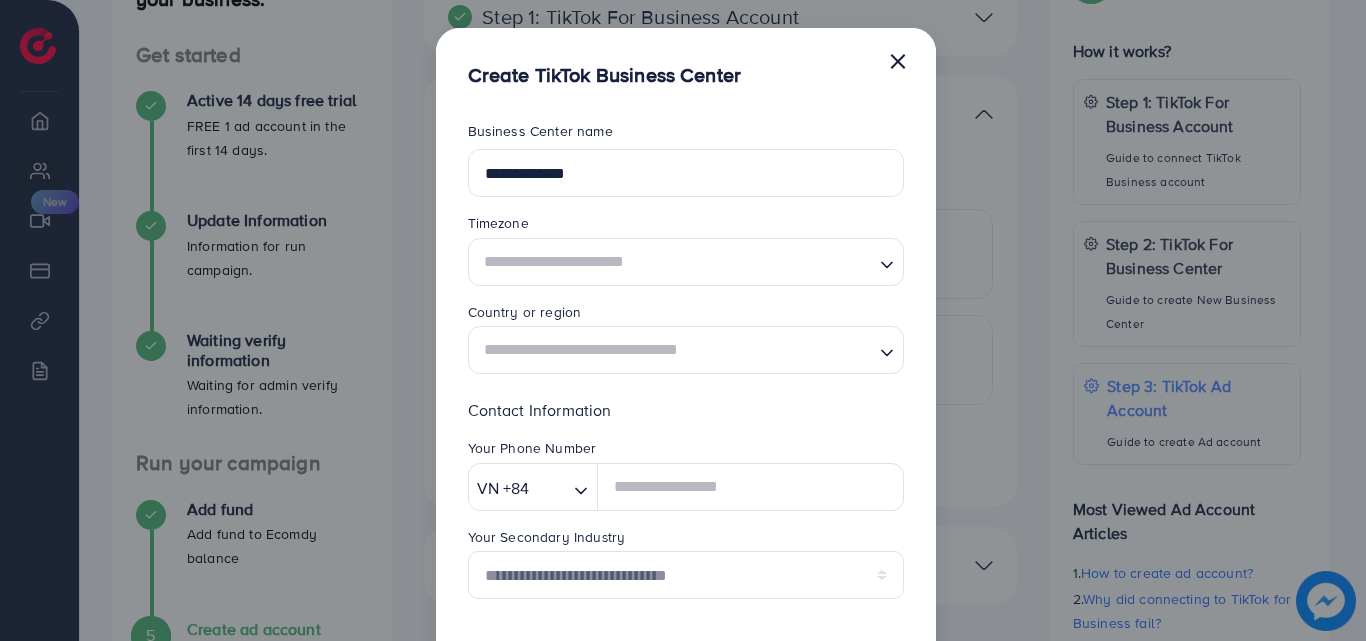 click on "×" at bounding box center (898, 60) 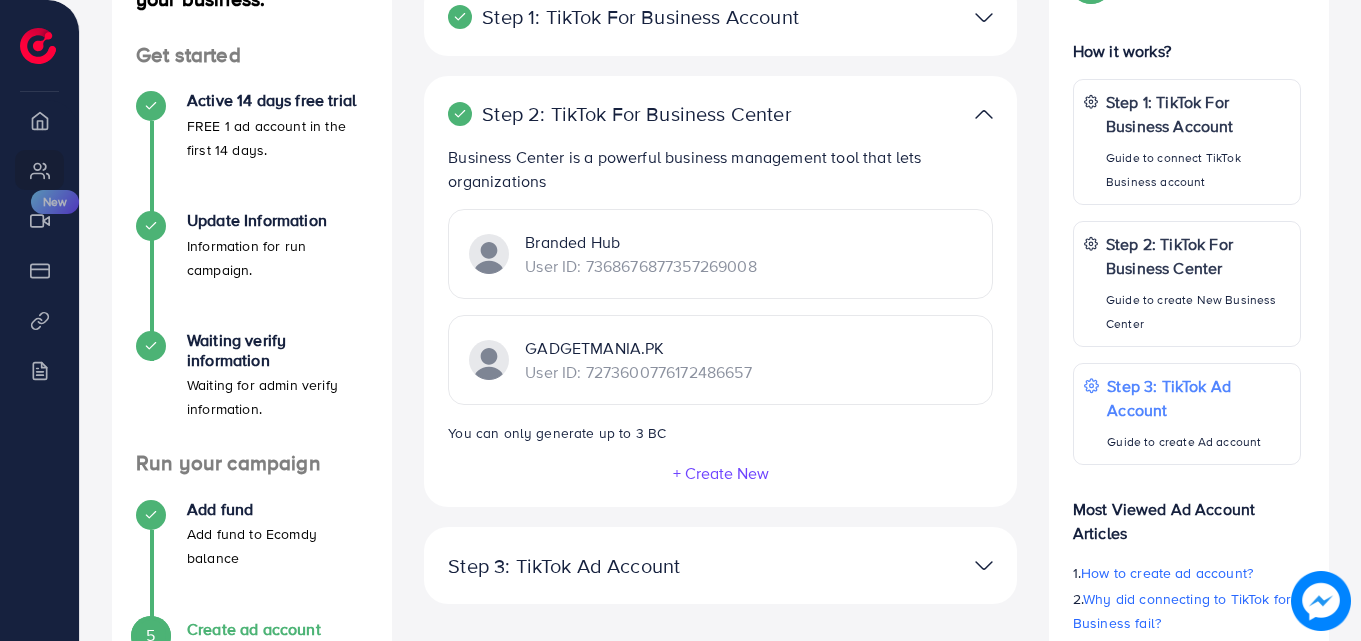 click on "+ Create New" at bounding box center [721, 473] 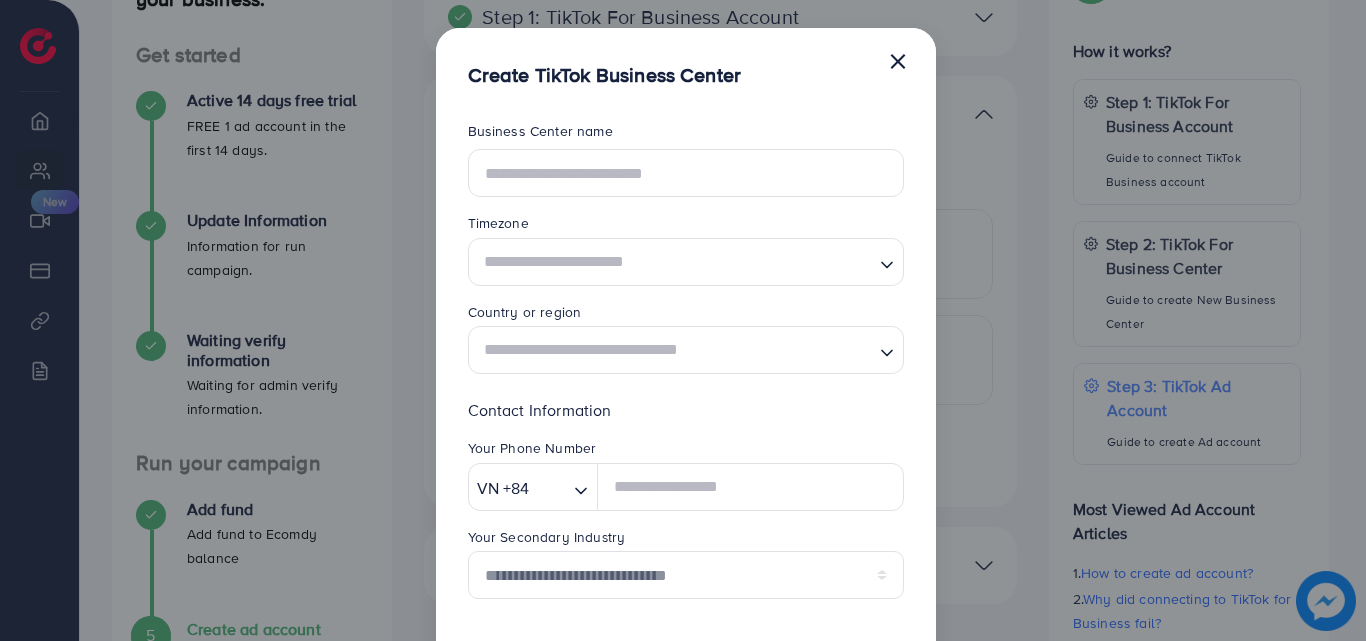 scroll, scrollTop: 0, scrollLeft: 0, axis: both 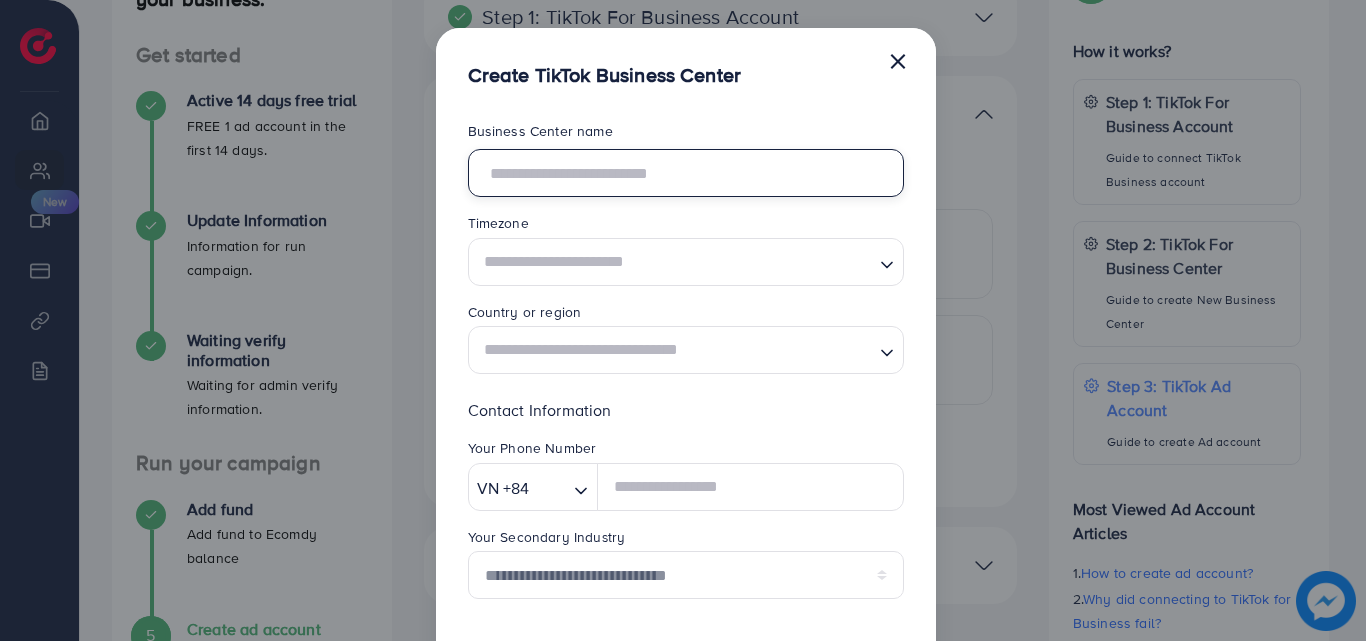 click at bounding box center [686, 173] 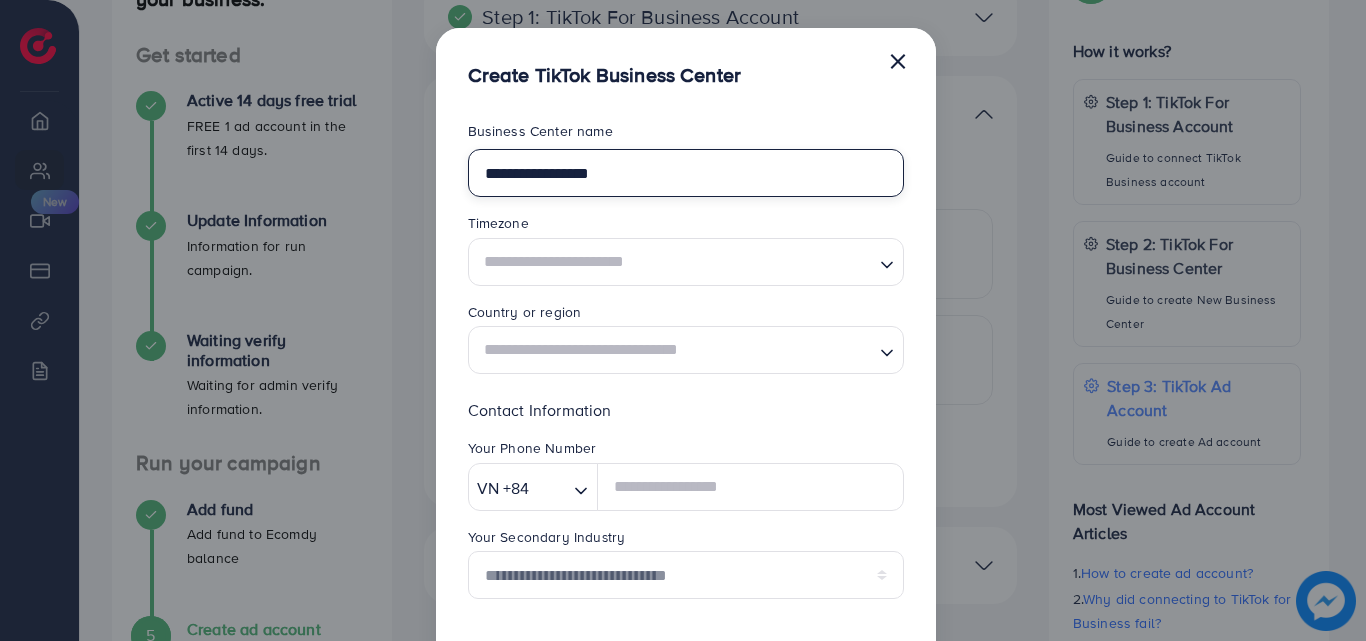 type on "**********" 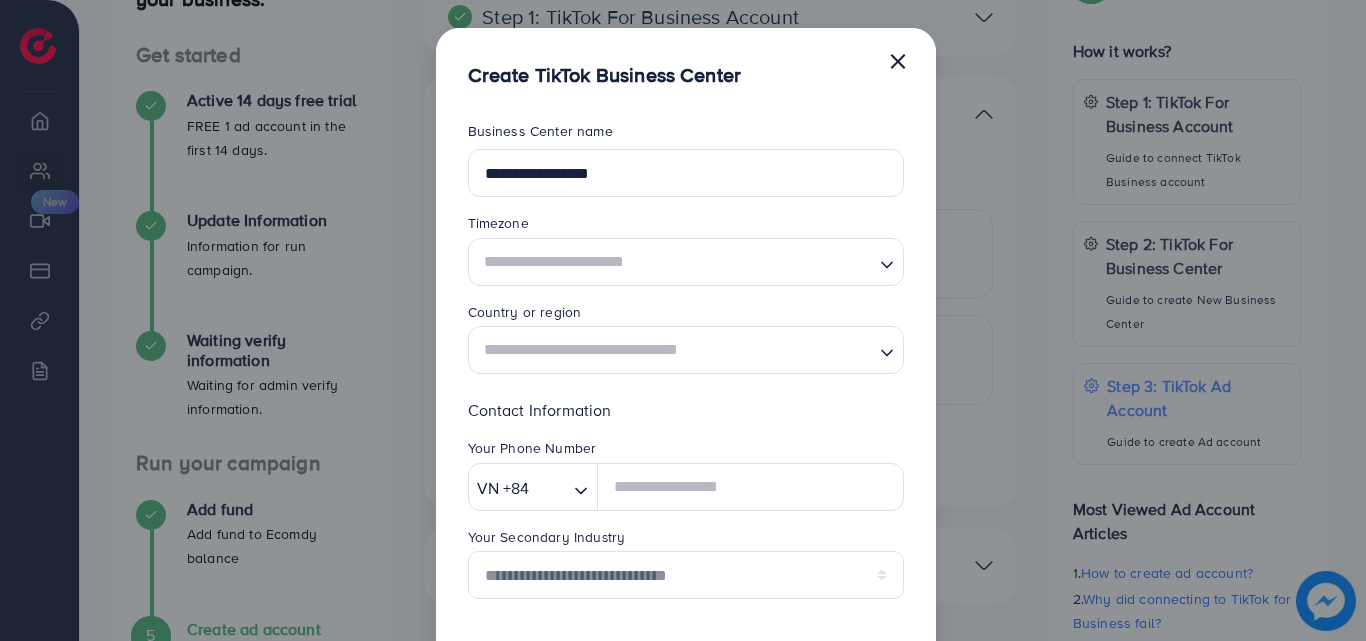 click on "Business Center name" at bounding box center (686, 135) 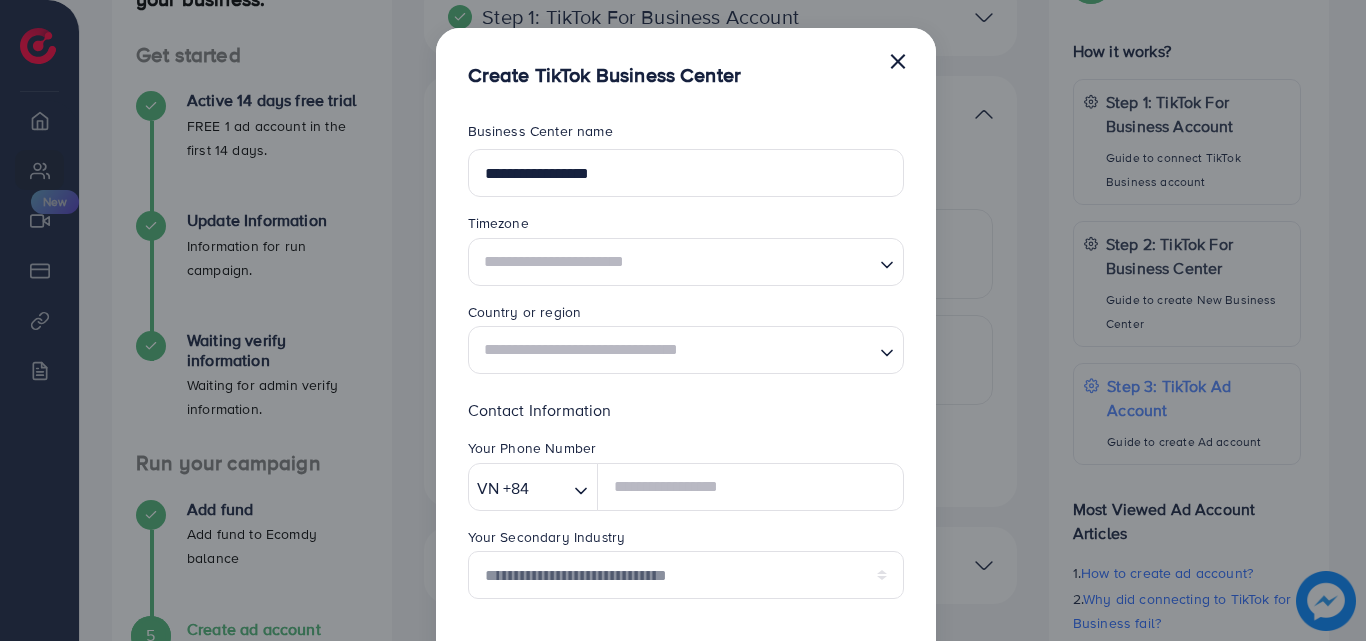click at bounding box center (674, 261) 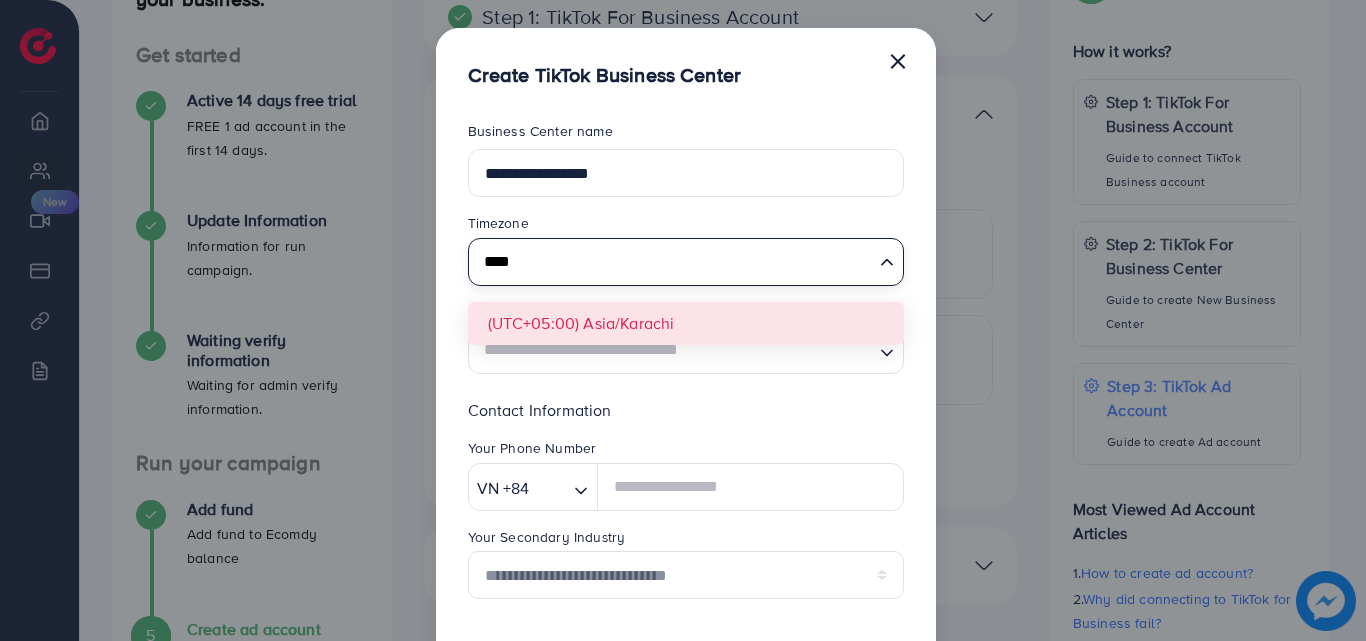 type on "****" 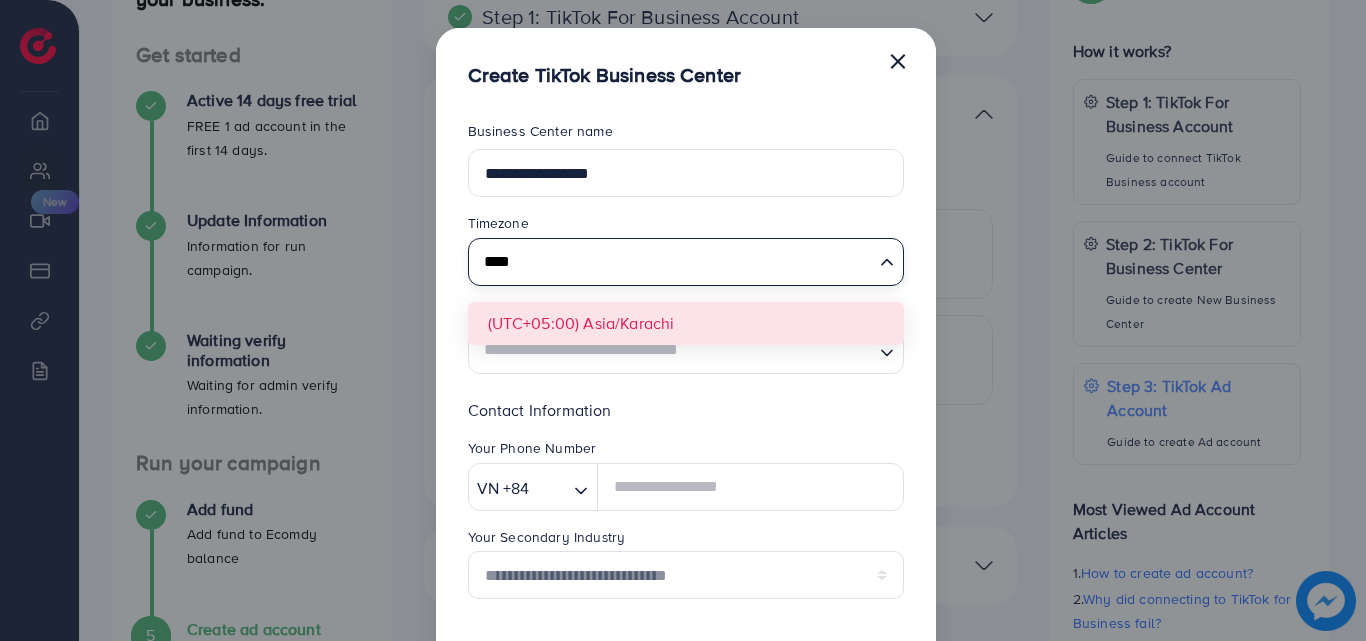 type 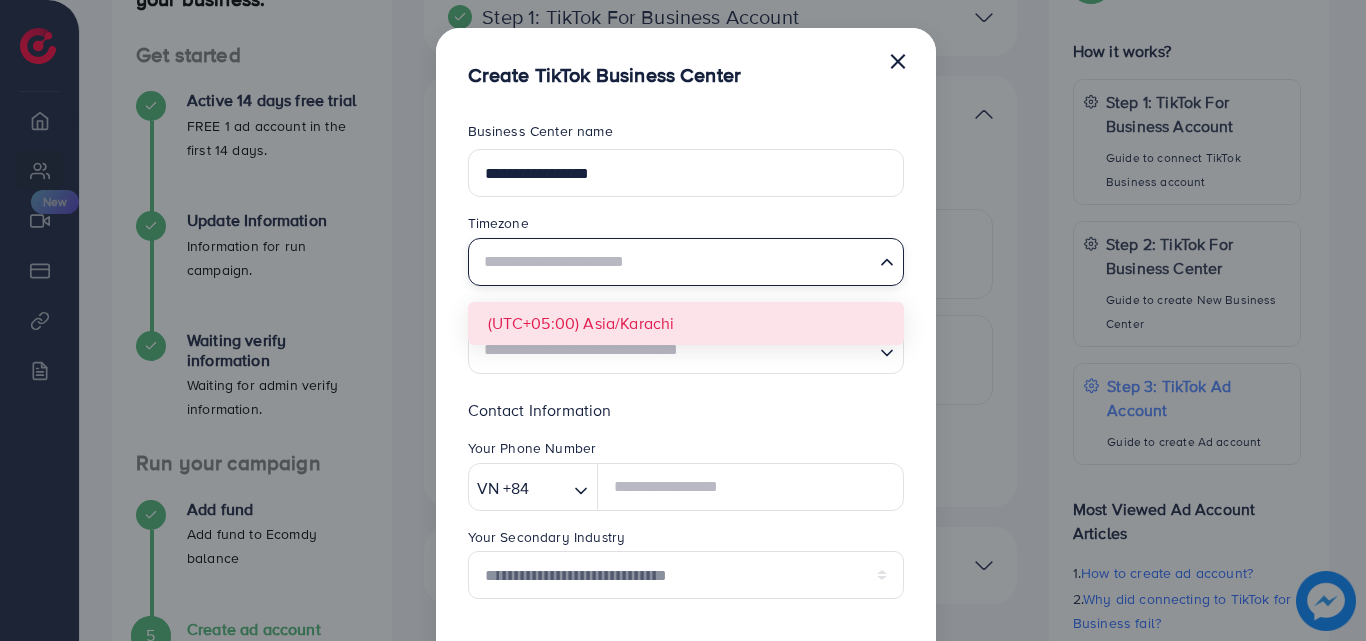 click on "**********" at bounding box center [686, 522] 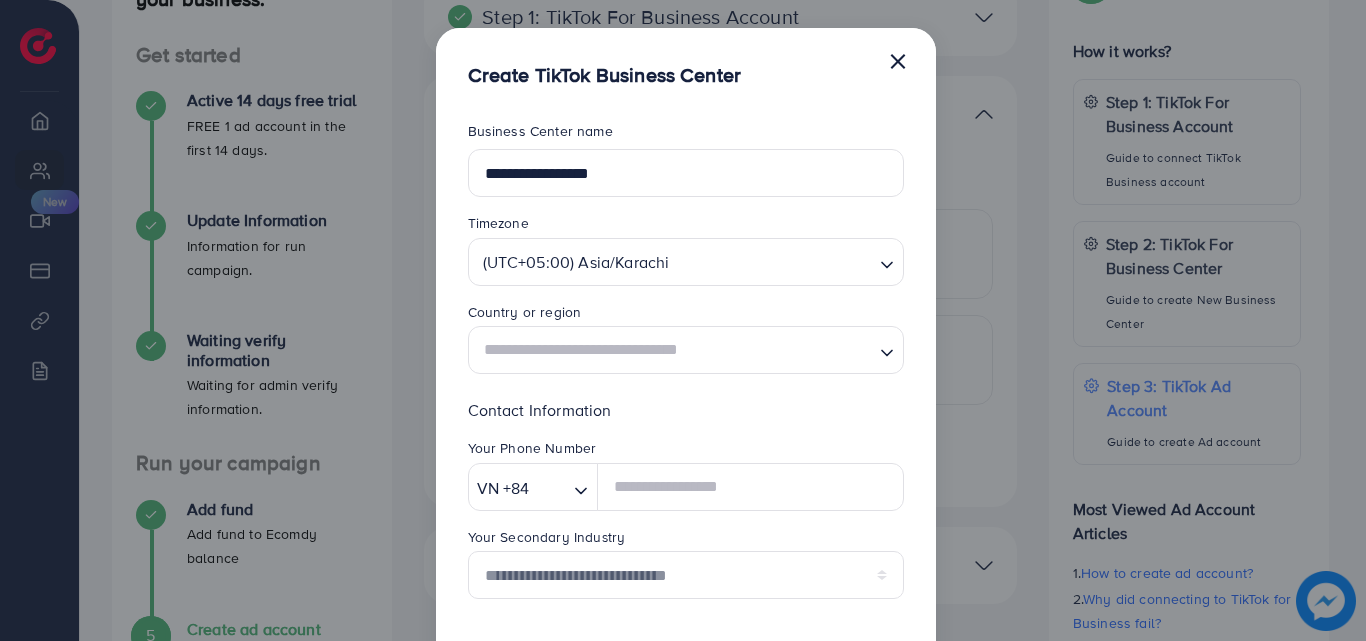 click on "Loading..." at bounding box center [686, 350] 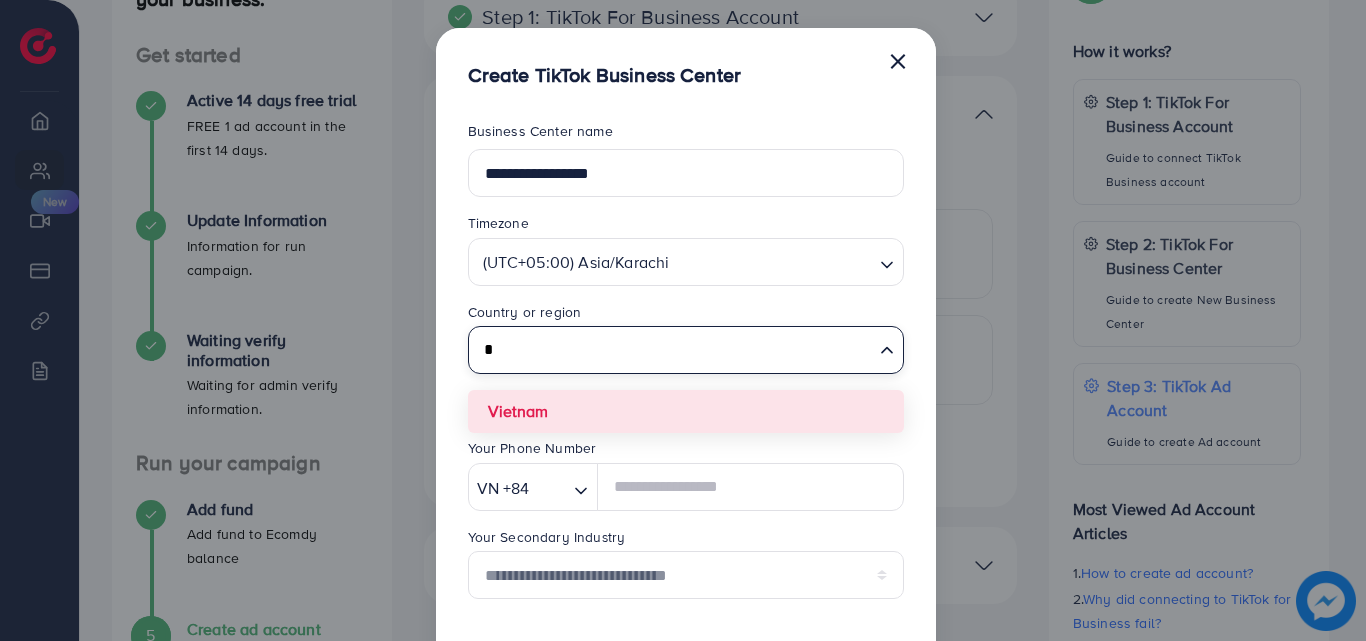 type on "*" 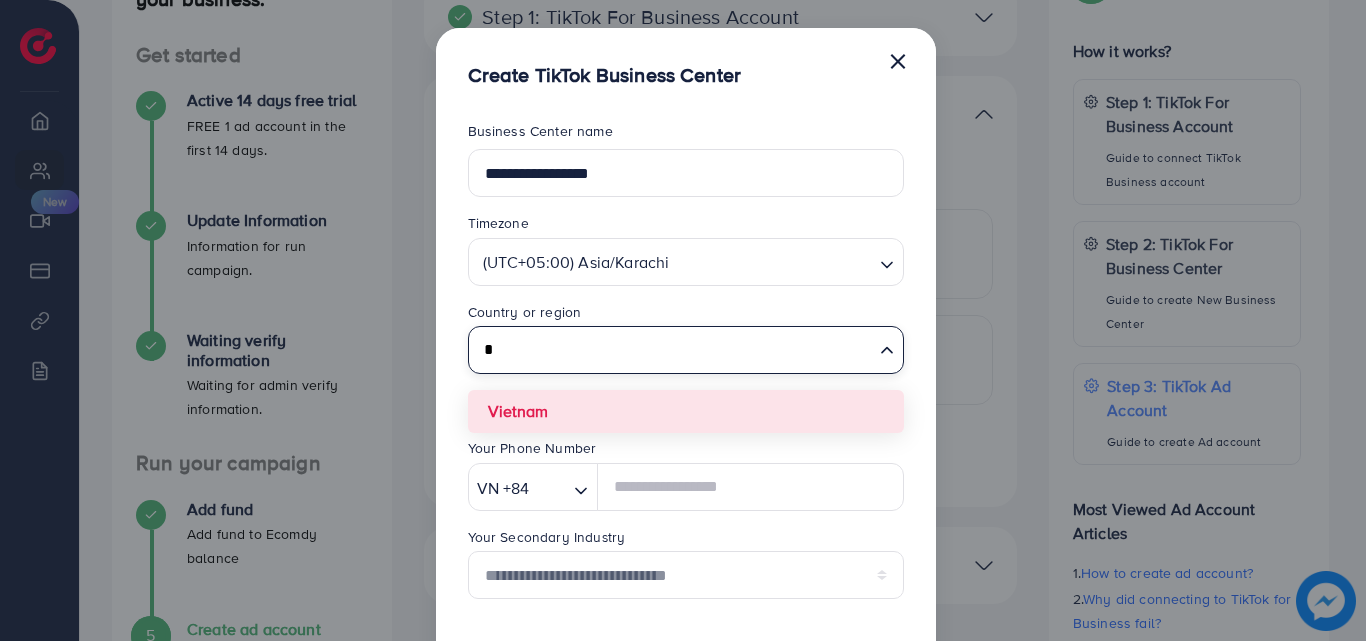 type 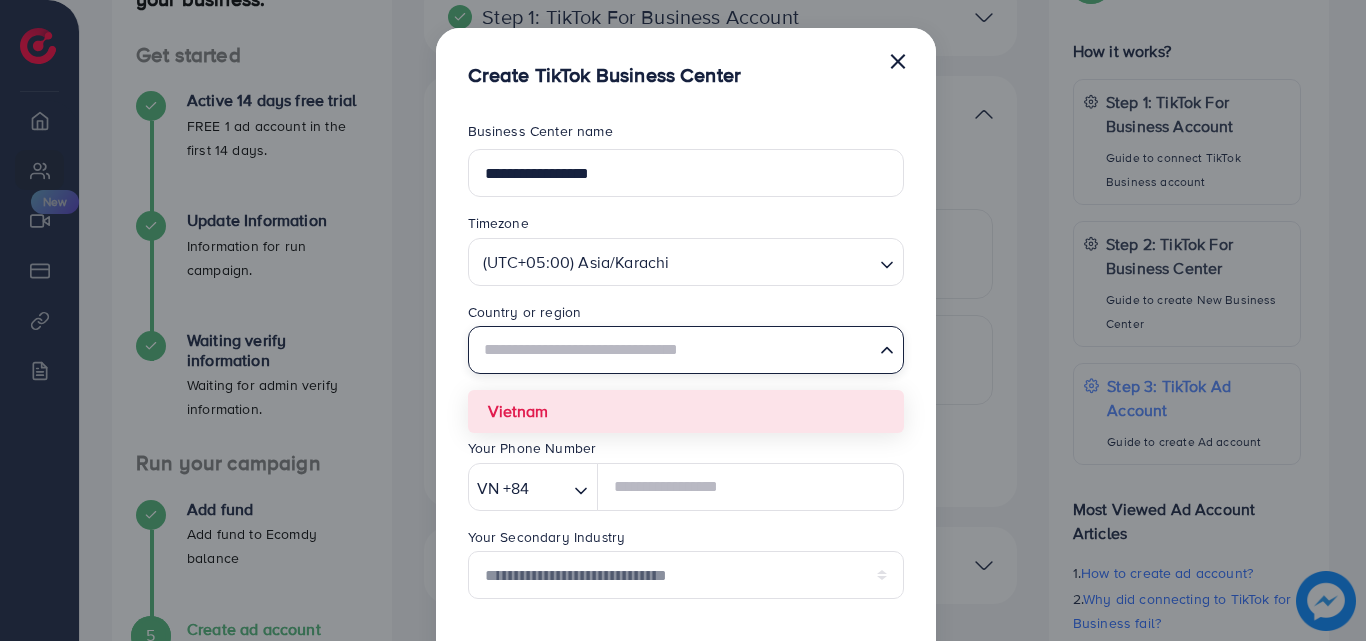 click on "**********" at bounding box center [686, 522] 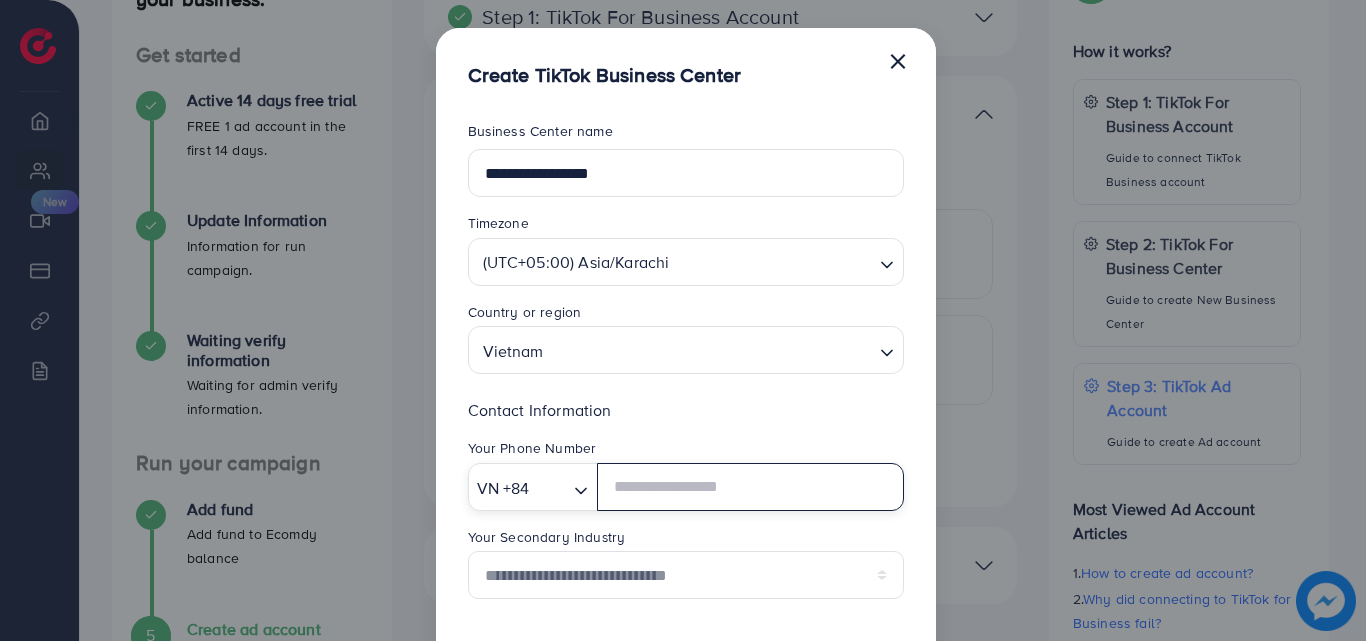 drag, startPoint x: 570, startPoint y: 475, endPoint x: 557, endPoint y: 481, distance: 14.3178215 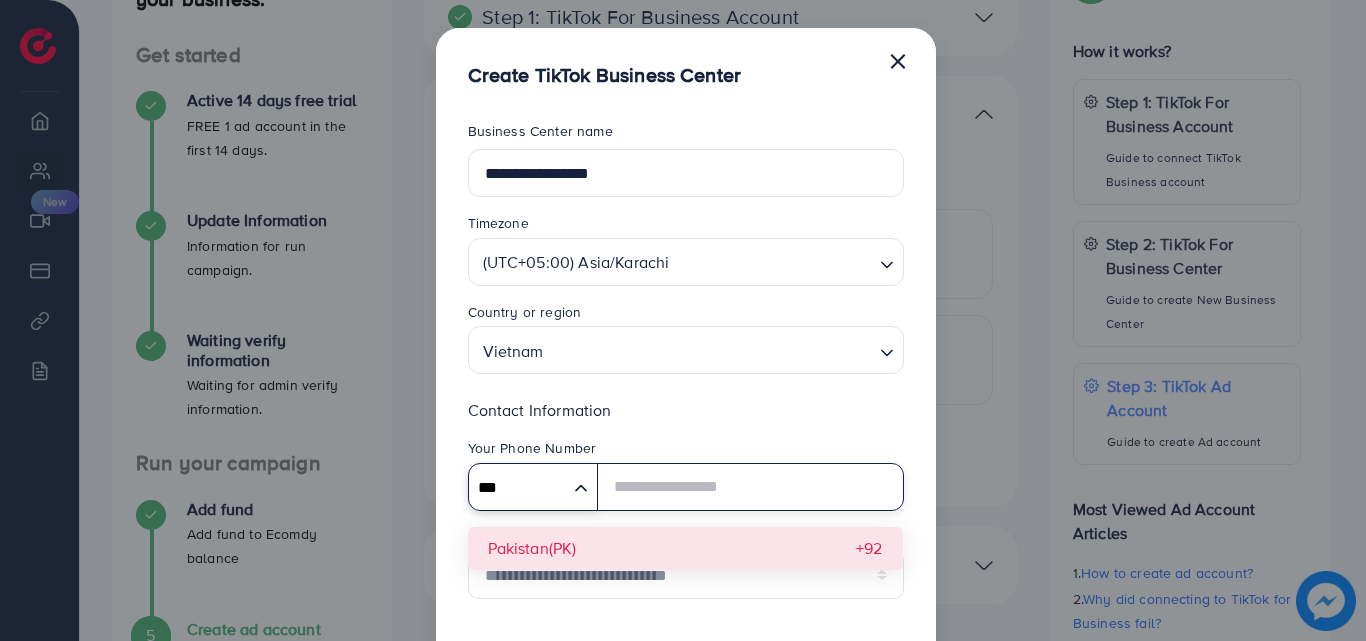 type on "***" 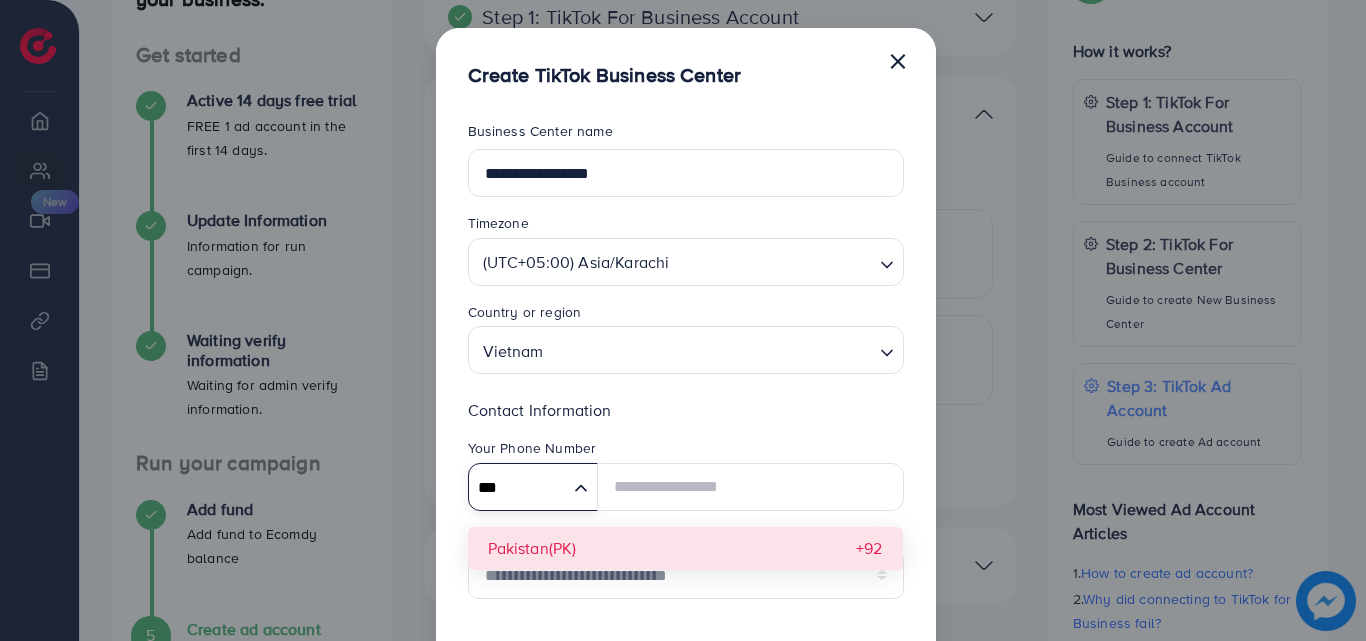 type 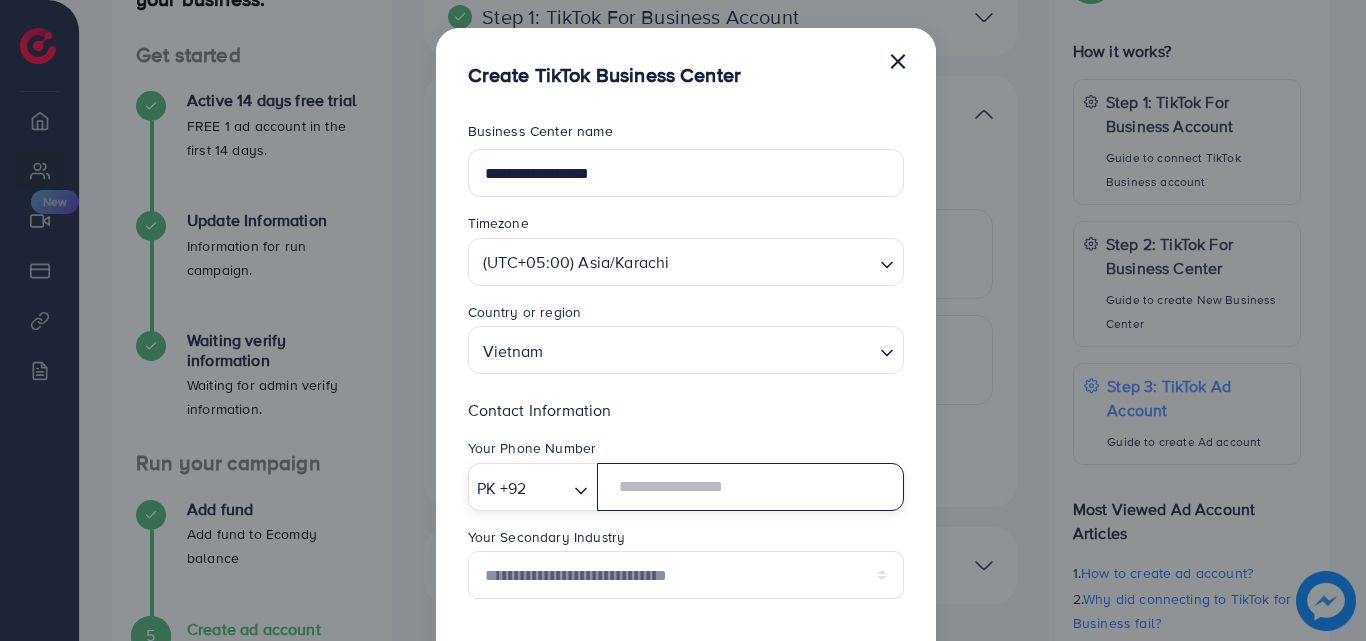 click at bounding box center (750, 487) 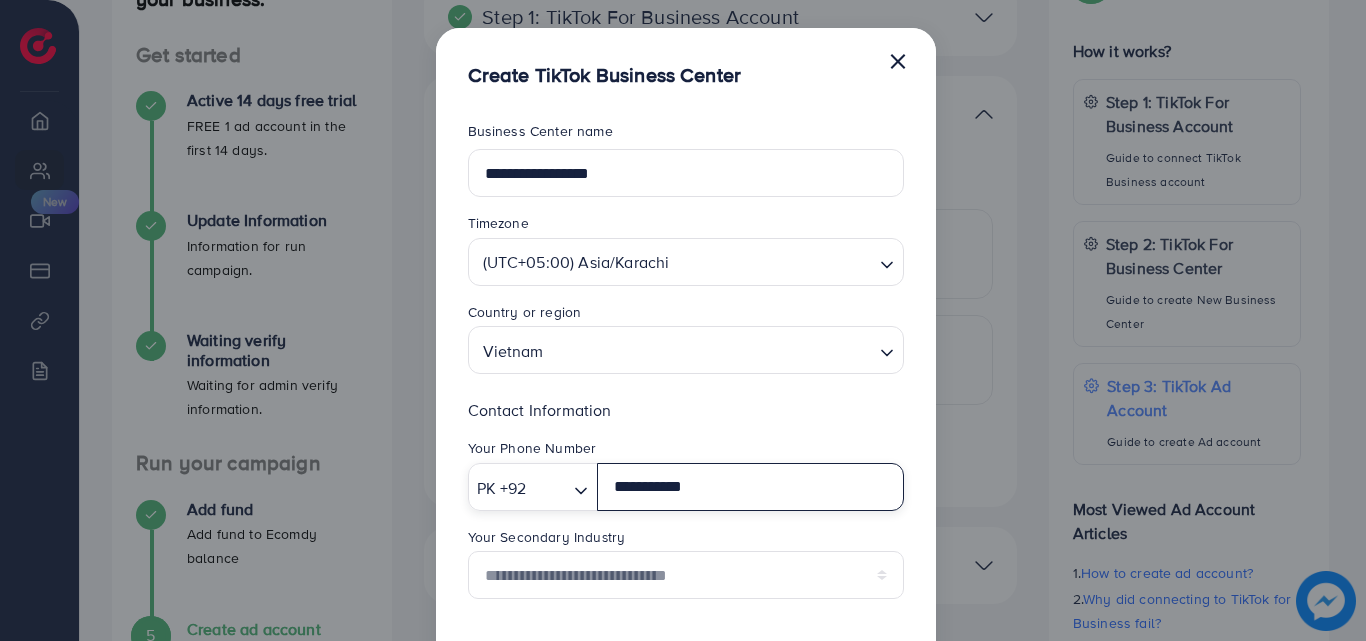 type on "**********" 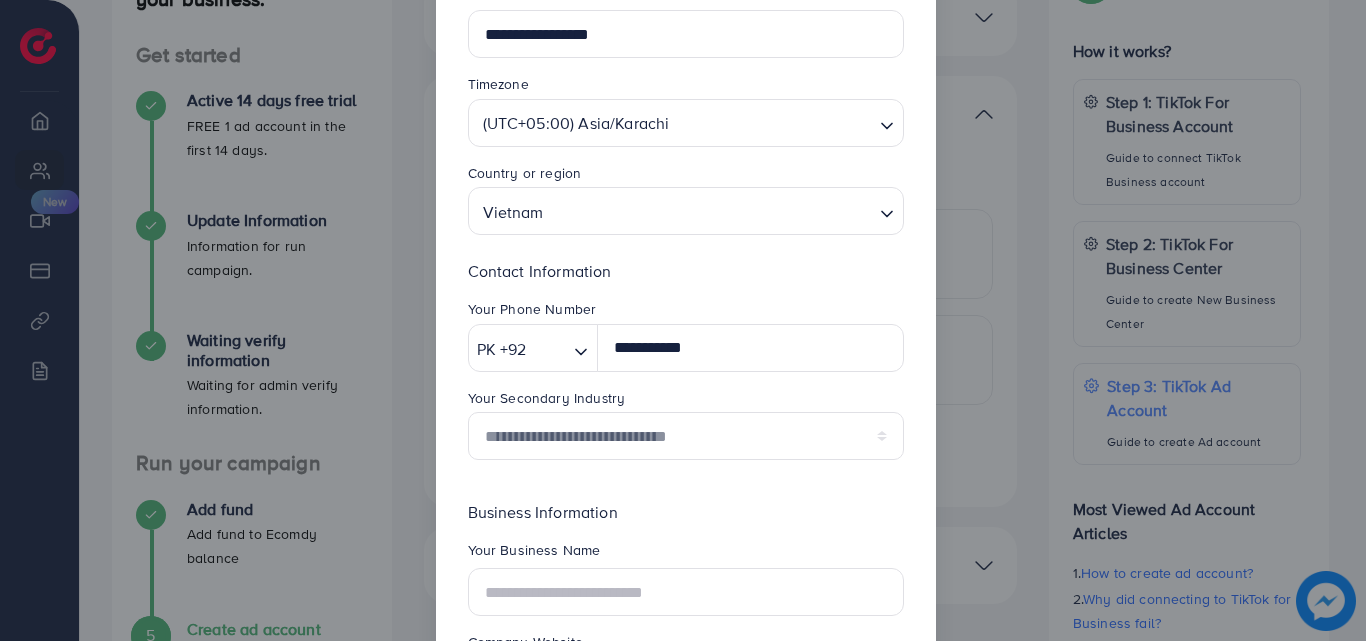 scroll, scrollTop: 300, scrollLeft: 0, axis: vertical 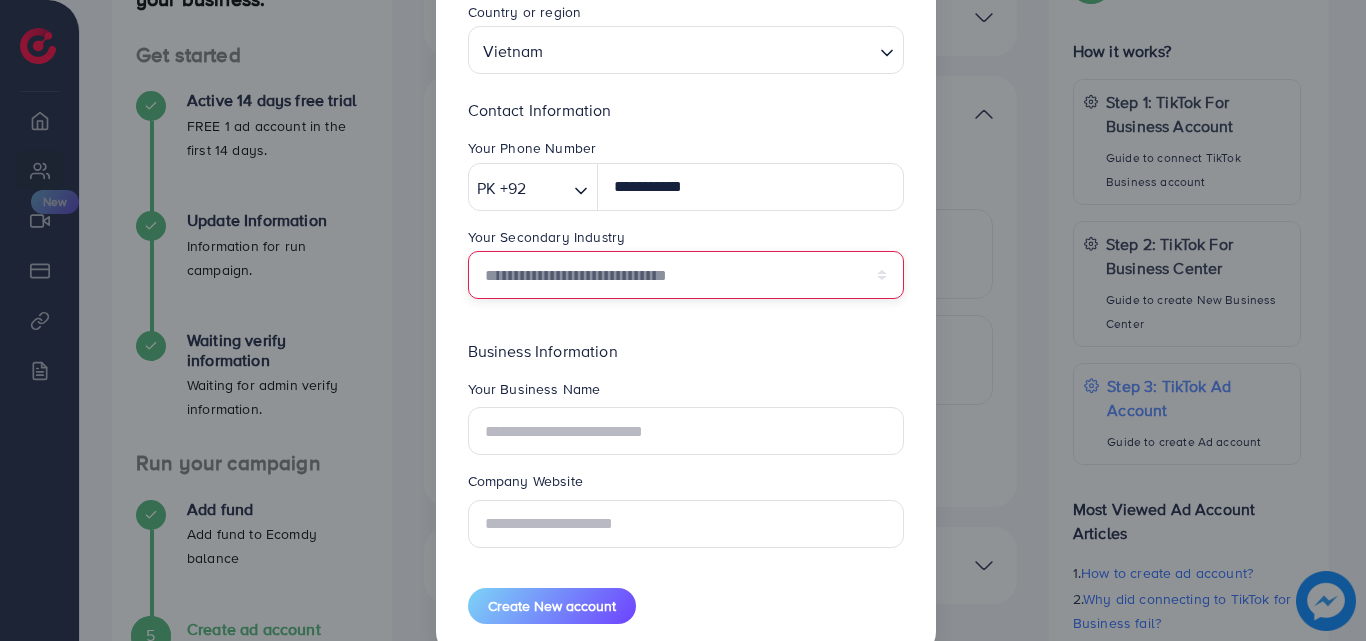 click on "**********" at bounding box center [686, 275] 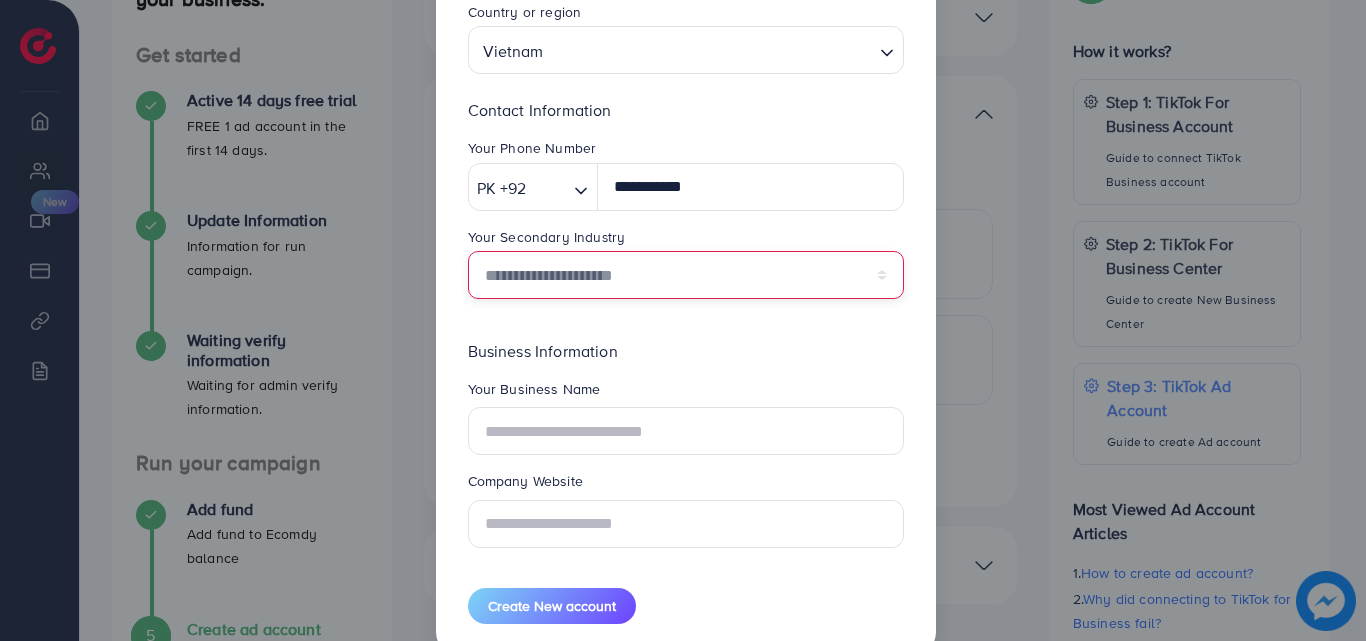 click on "**********" at bounding box center (686, 275) 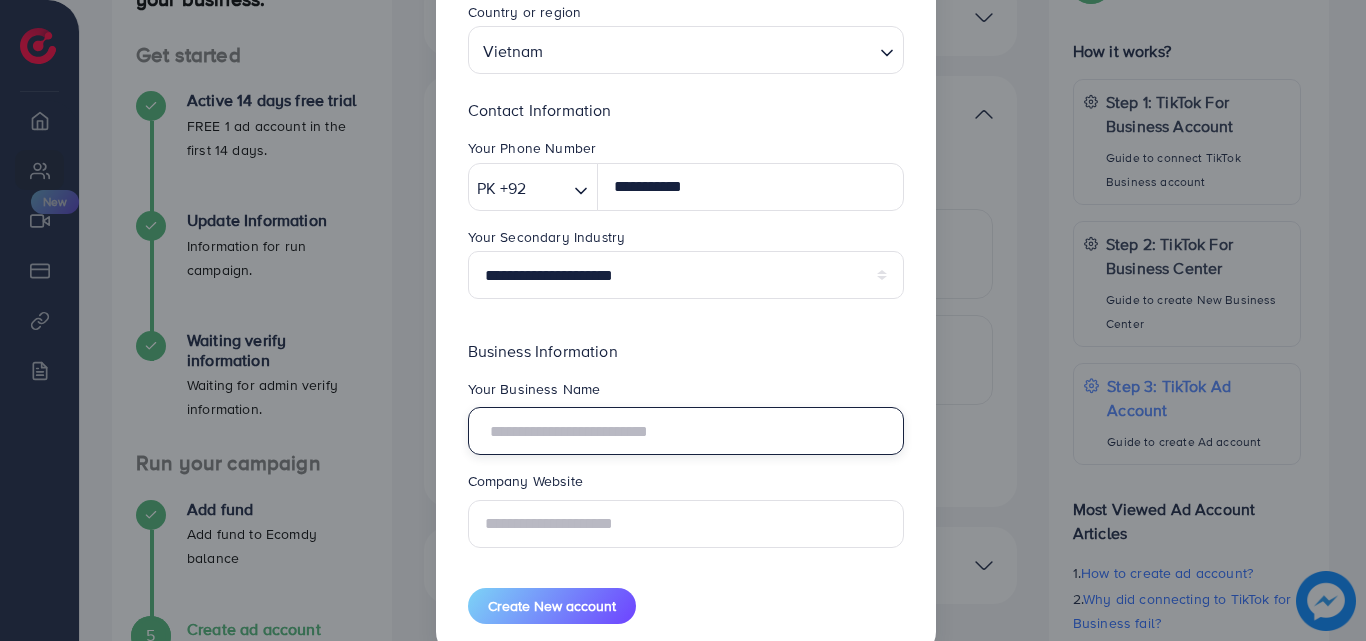 click at bounding box center [686, 431] 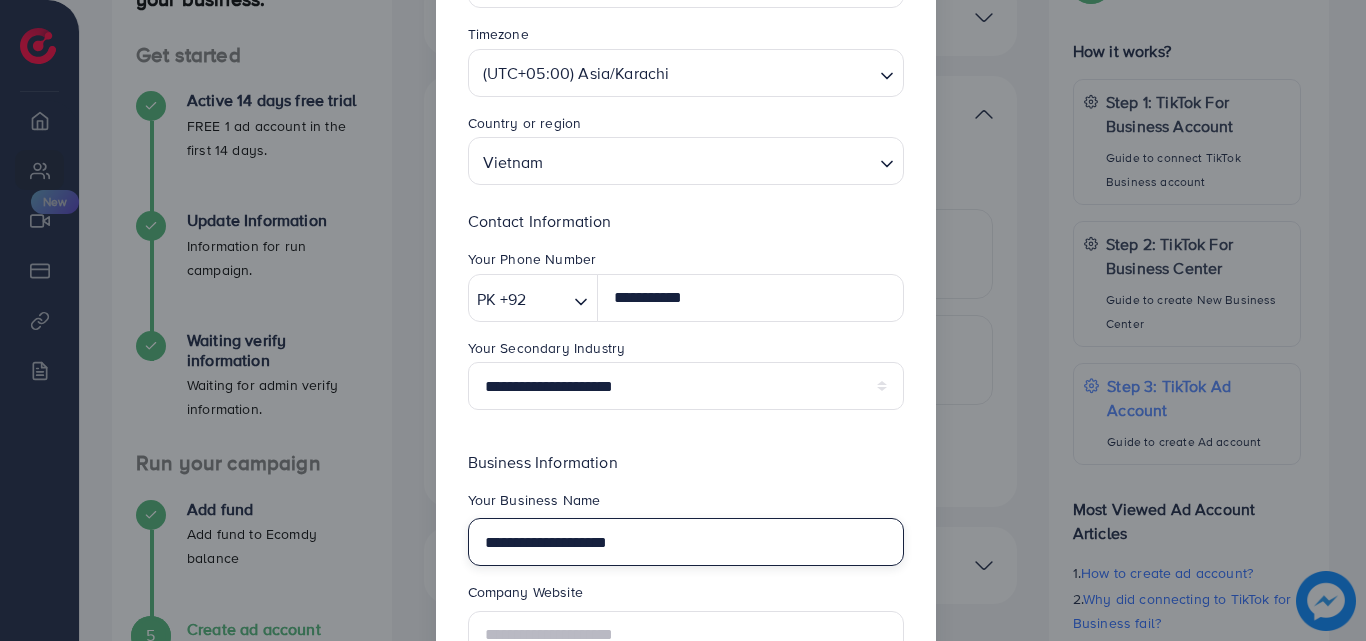 scroll, scrollTop: 0, scrollLeft: 0, axis: both 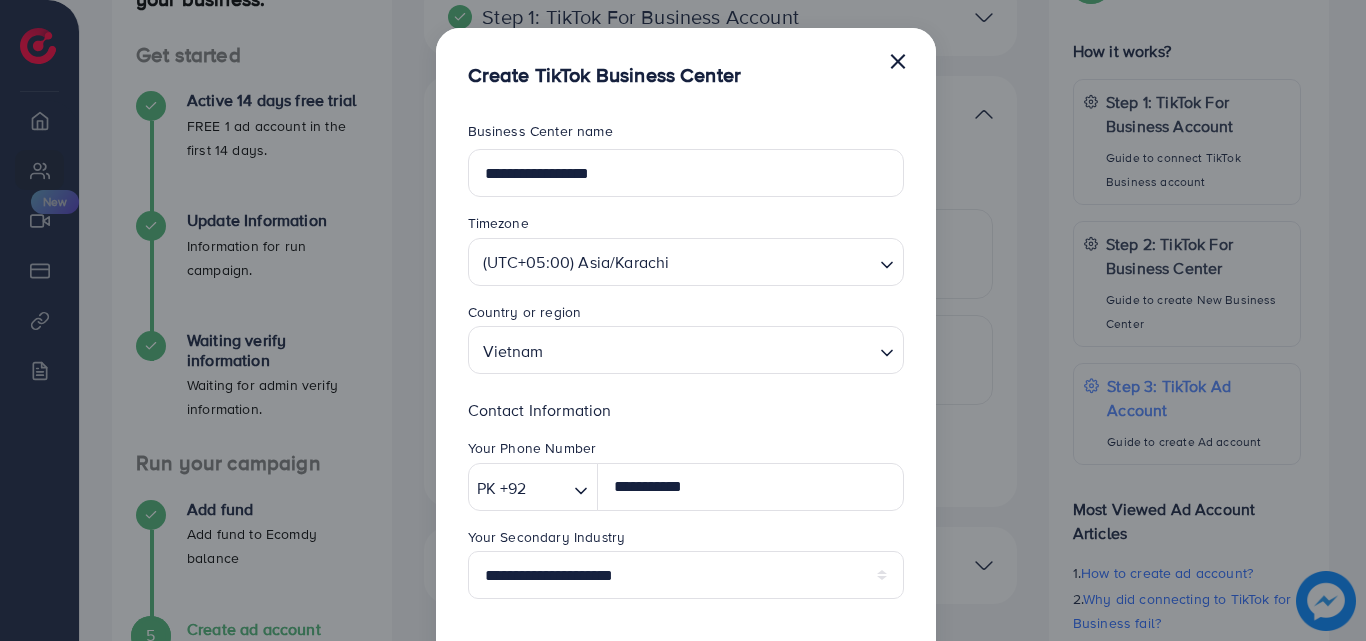 type on "**********" 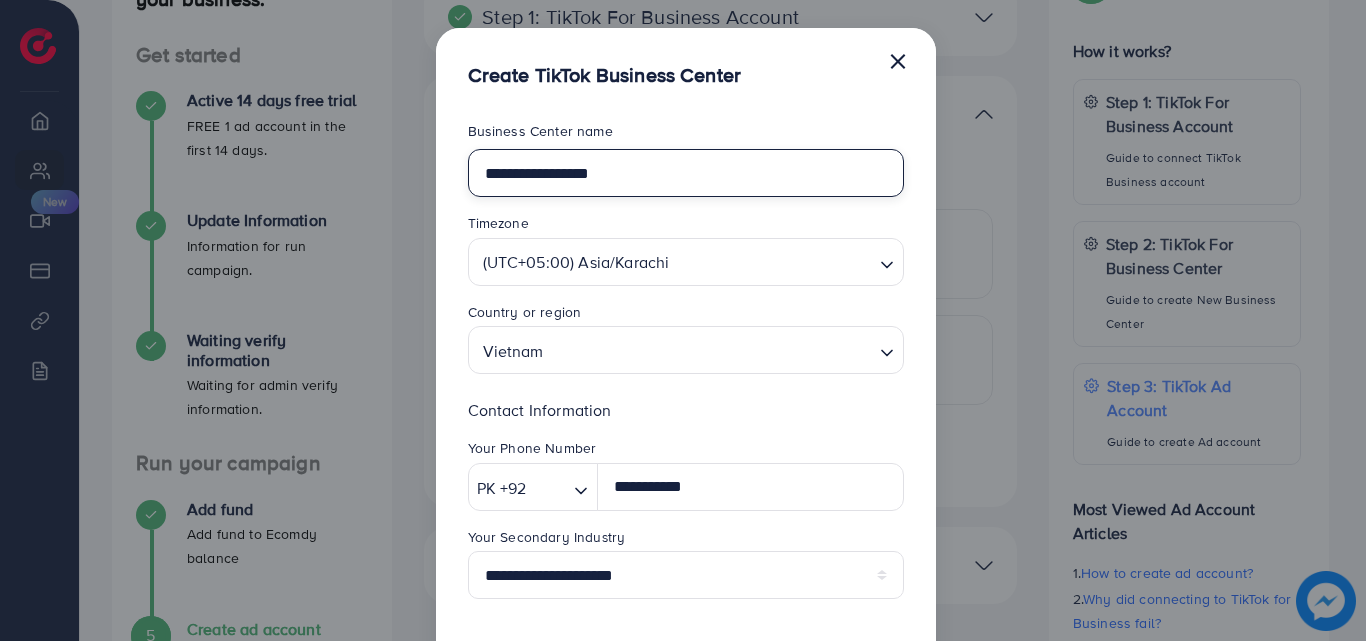 click on "**********" at bounding box center (686, 173) 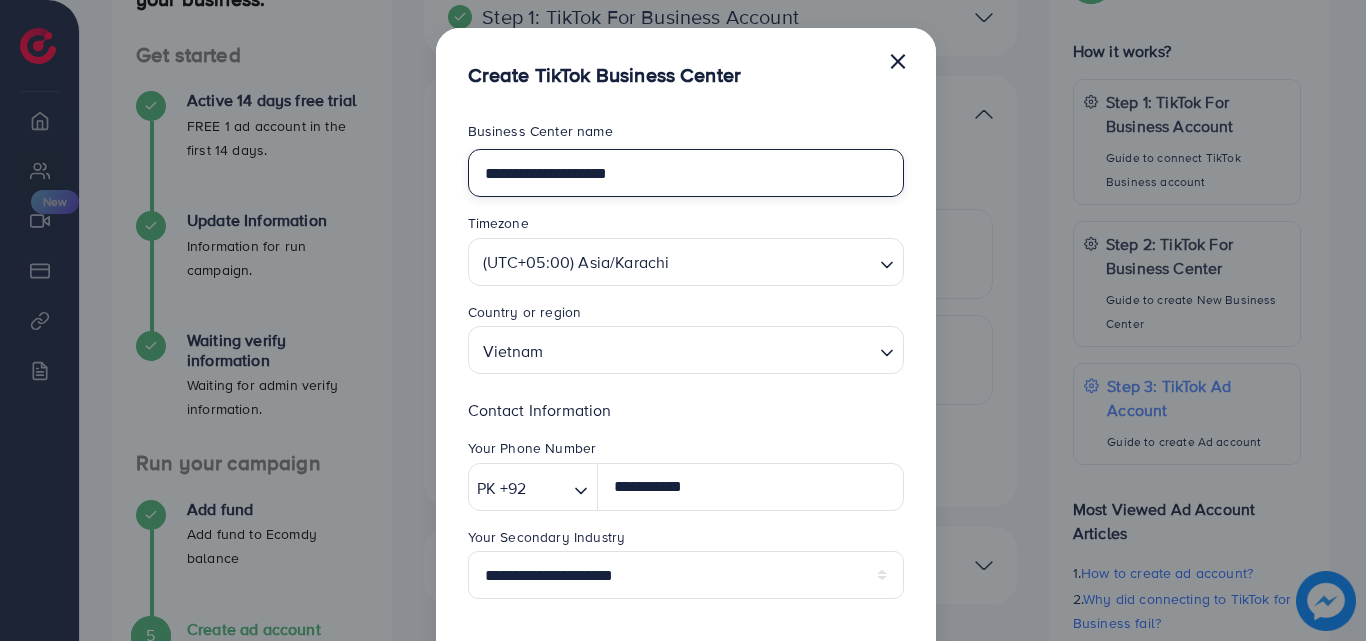 drag, startPoint x: 588, startPoint y: 179, endPoint x: 457, endPoint y: 184, distance: 131.09538 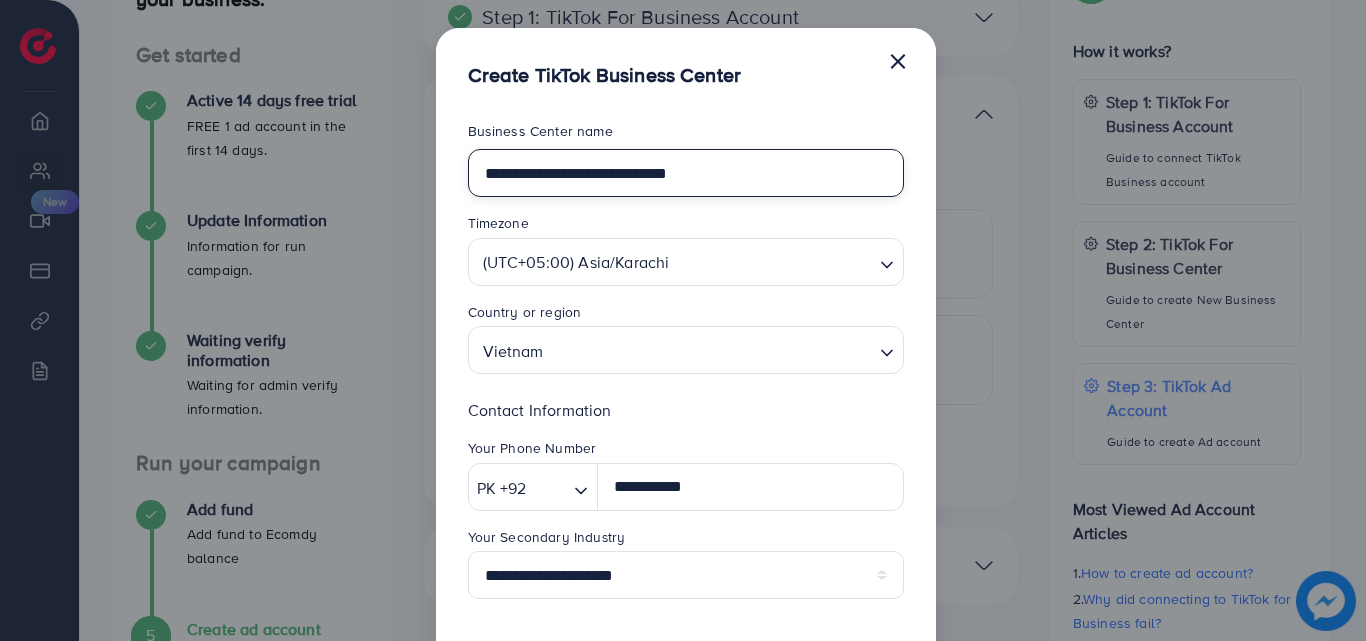 drag, startPoint x: 528, startPoint y: 174, endPoint x: 444, endPoint y: 178, distance: 84.095184 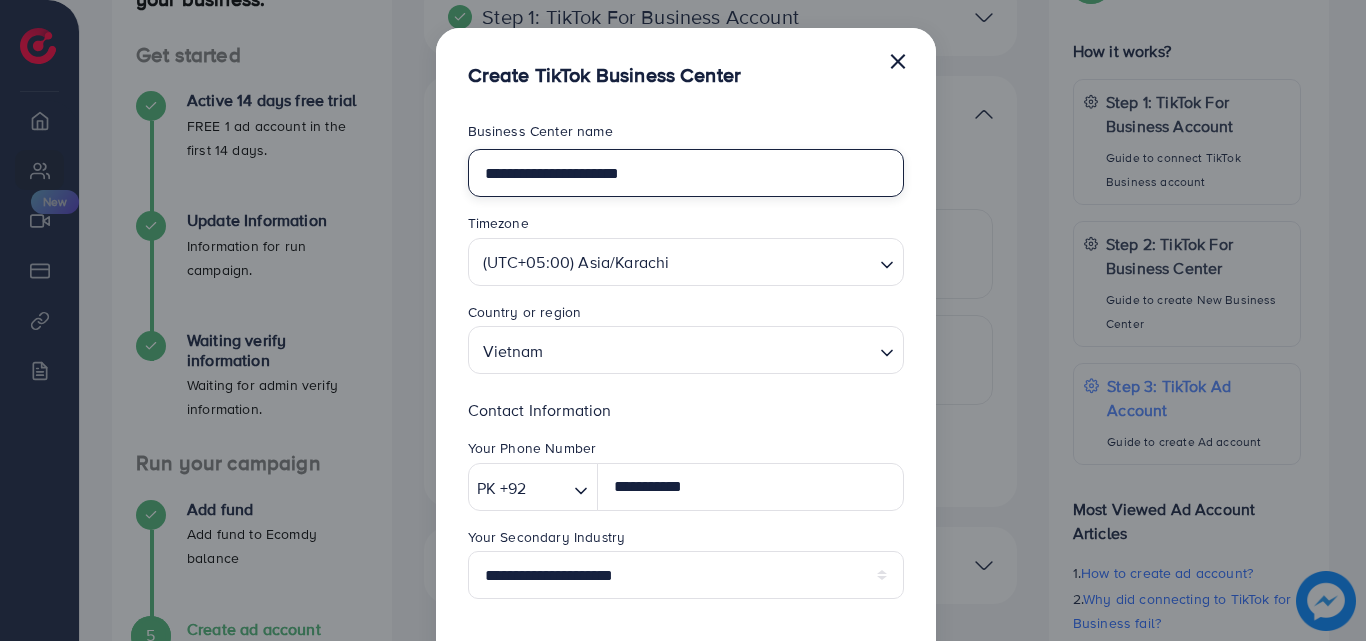 click on "**********" at bounding box center [686, 173] 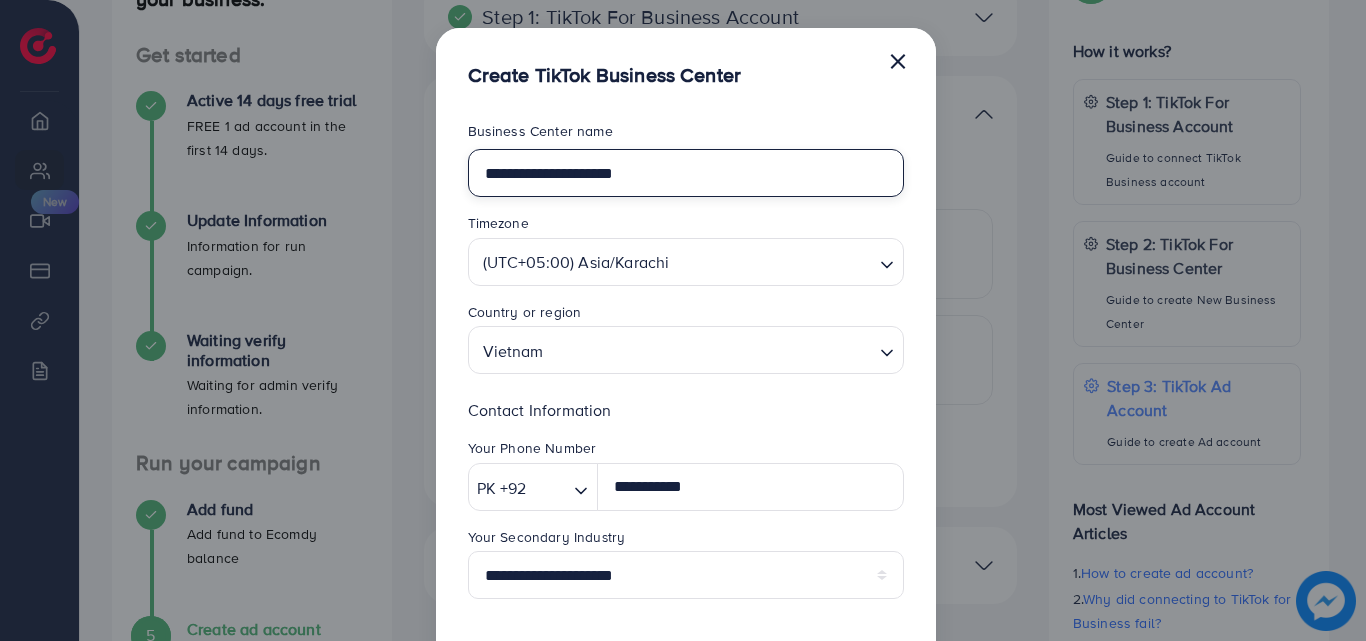 click on "**********" at bounding box center [686, 173] 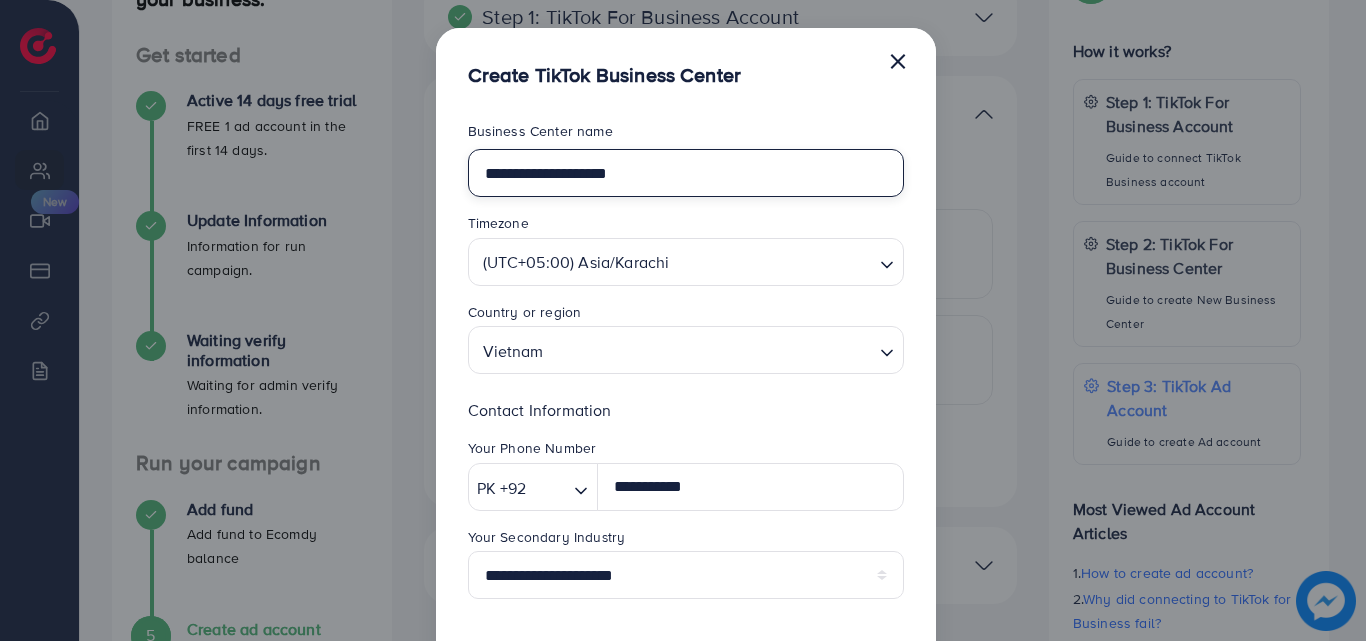 drag, startPoint x: 595, startPoint y: 175, endPoint x: 440, endPoint y: 170, distance: 155.08063 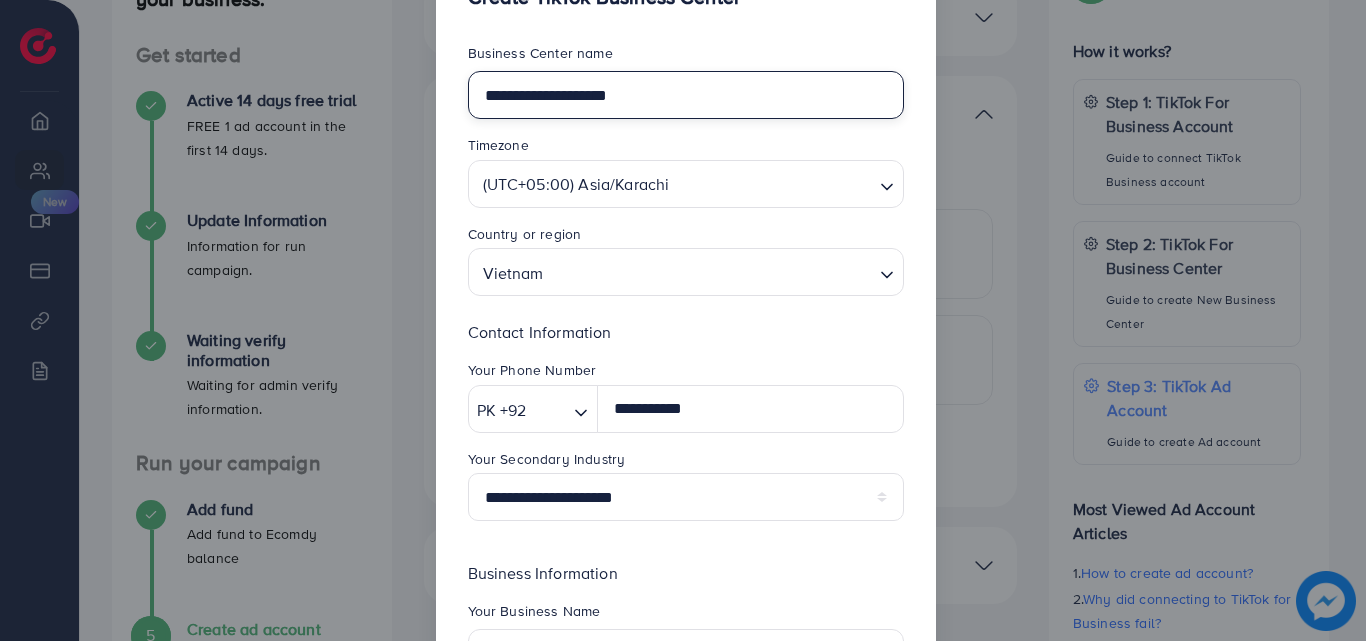 scroll, scrollTop: 343, scrollLeft: 0, axis: vertical 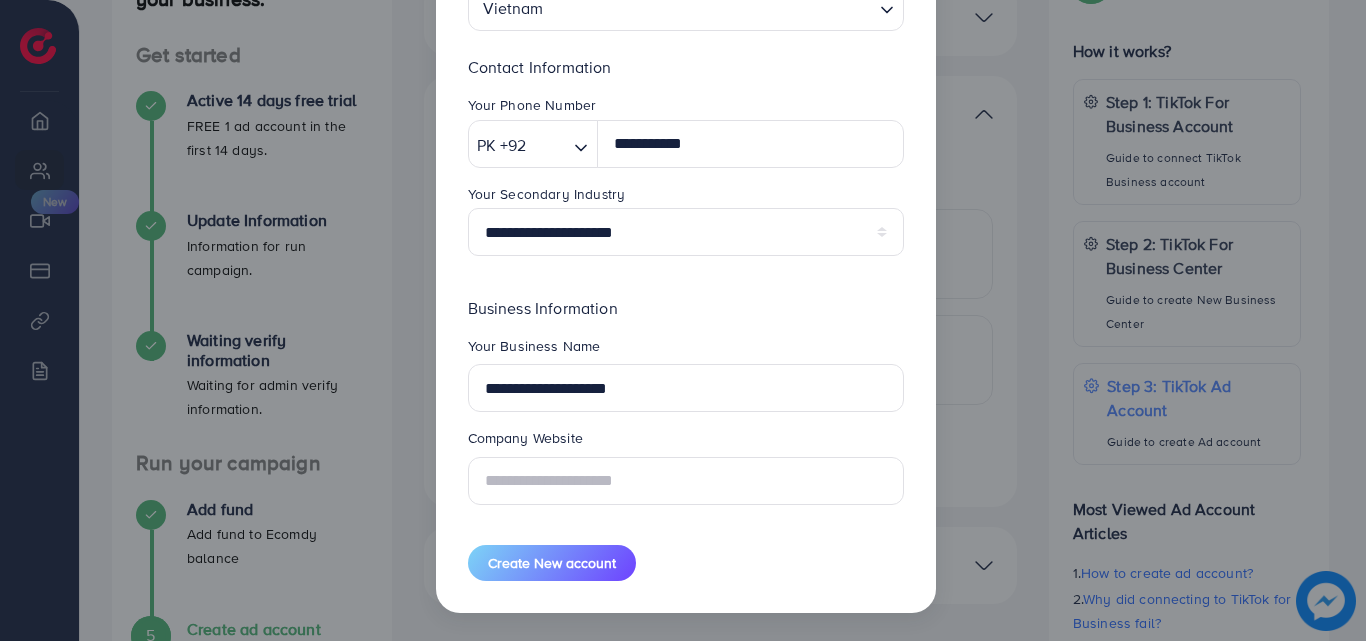 type on "**********" 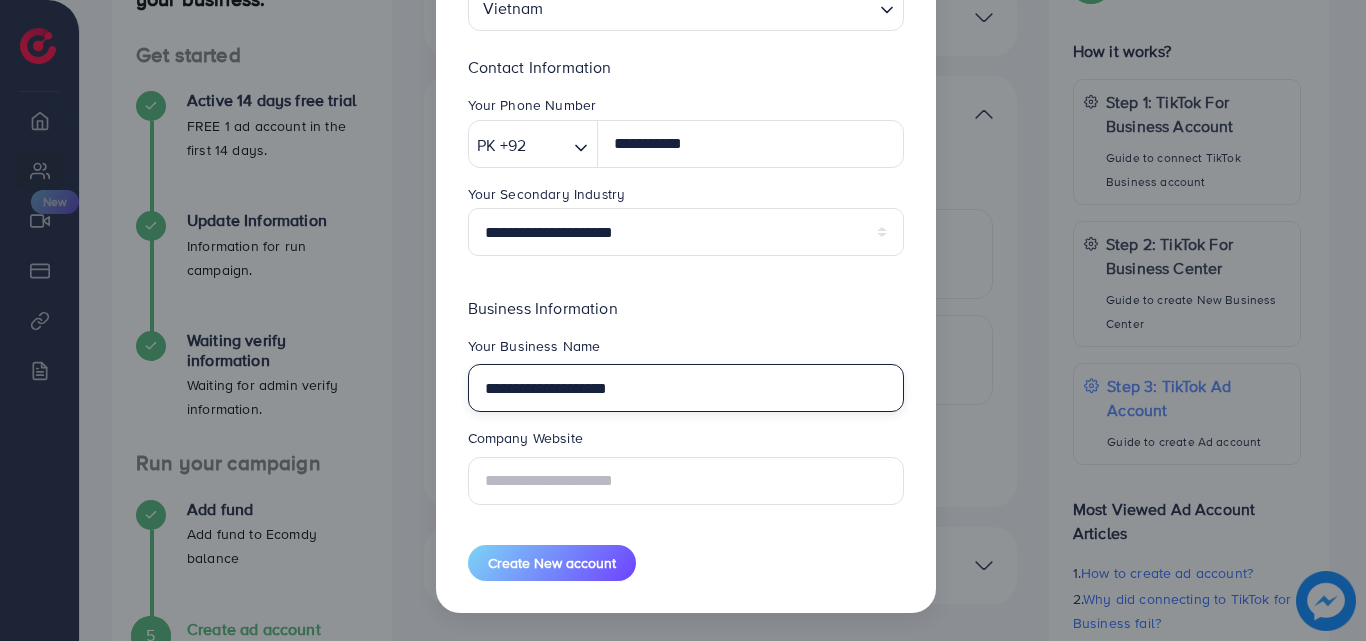 drag, startPoint x: 592, startPoint y: 387, endPoint x: 449, endPoint y: 383, distance: 143.05594 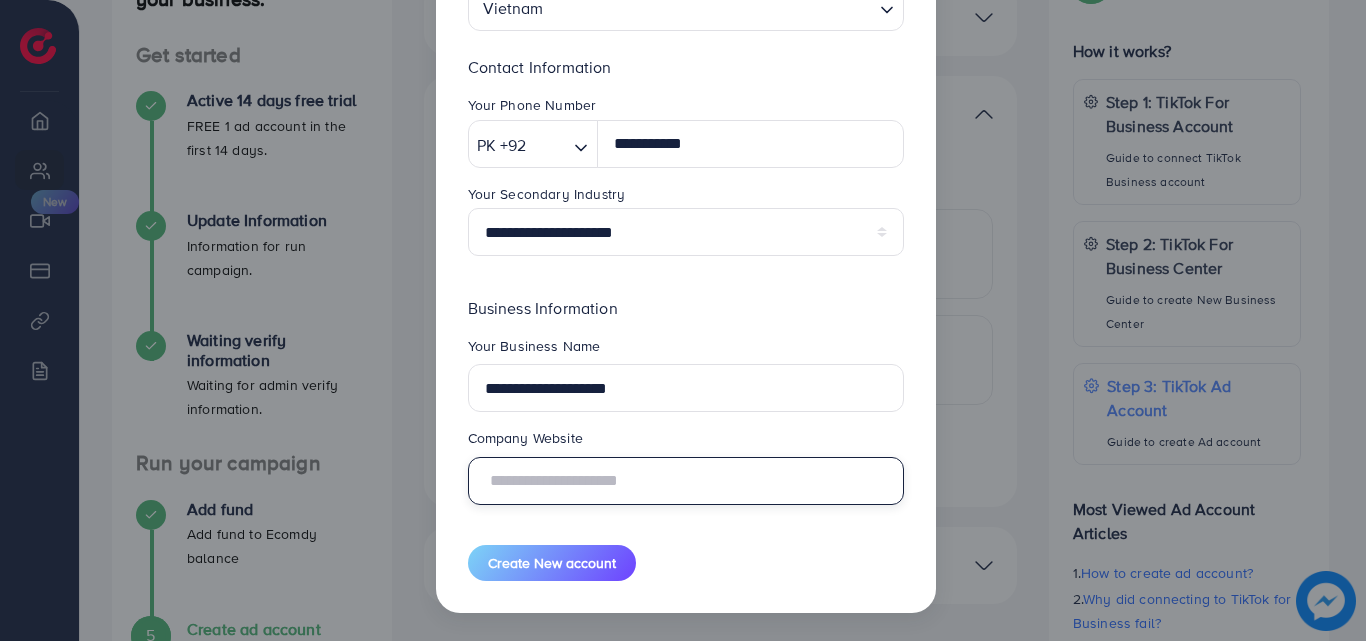 click at bounding box center [686, 481] 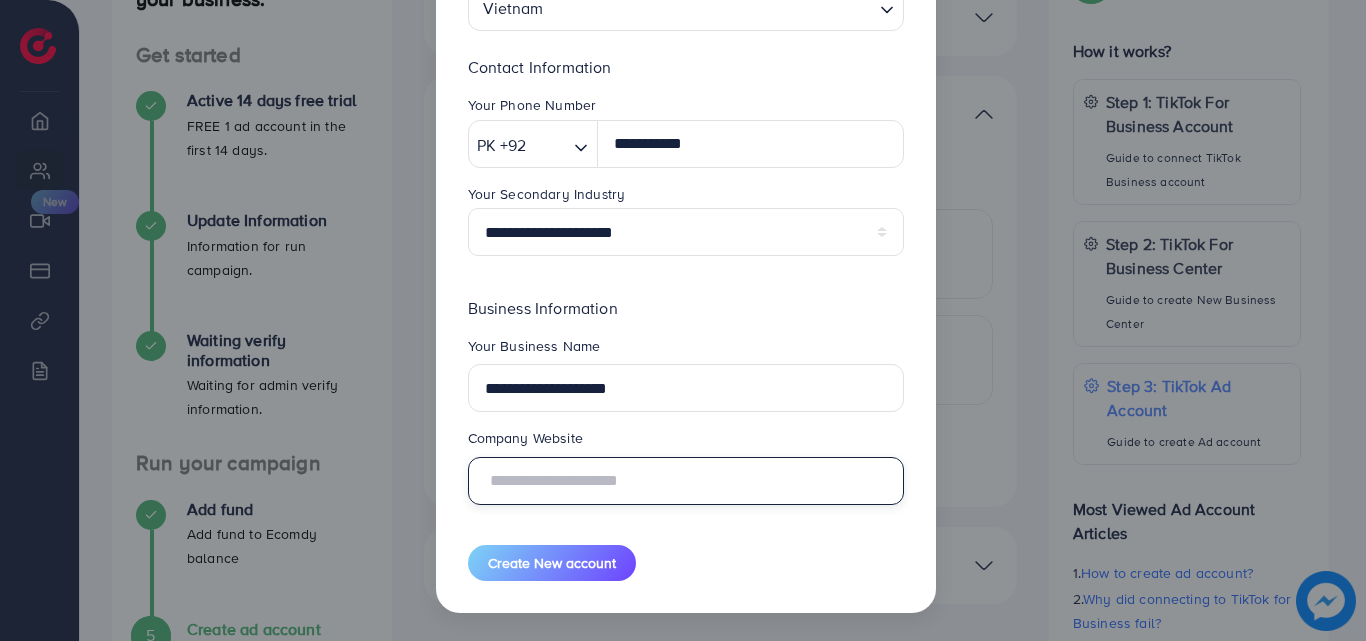 paste on "**********" 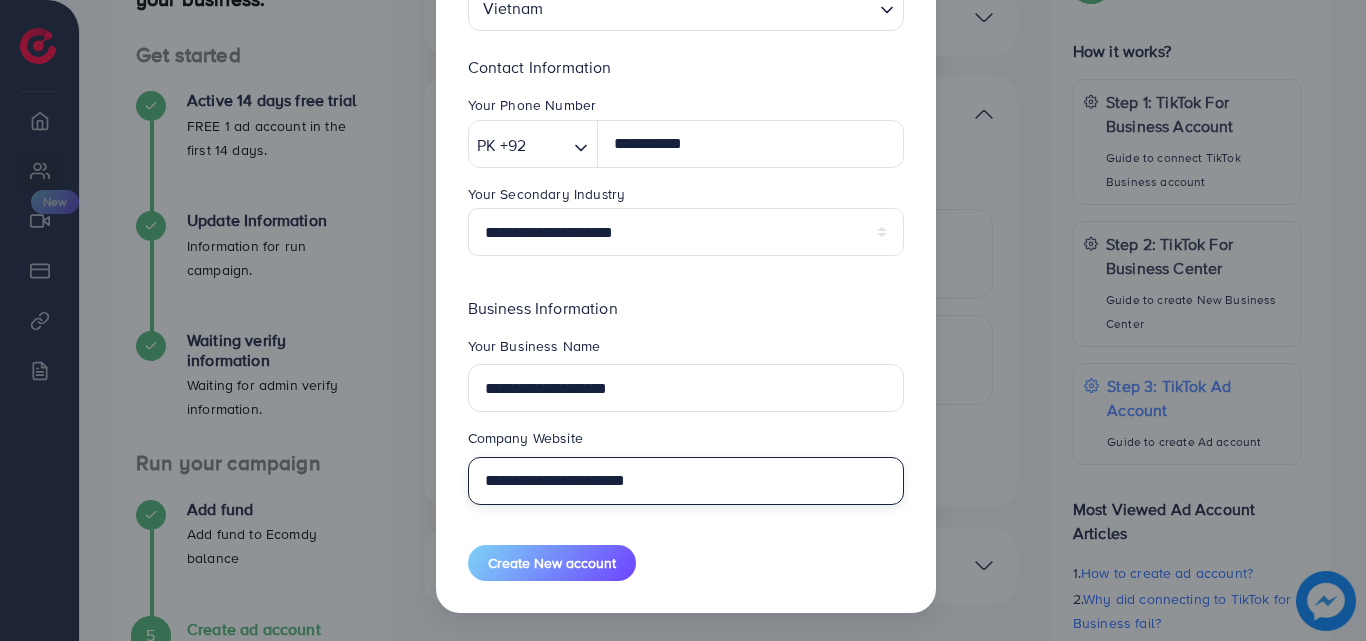 type on "**********" 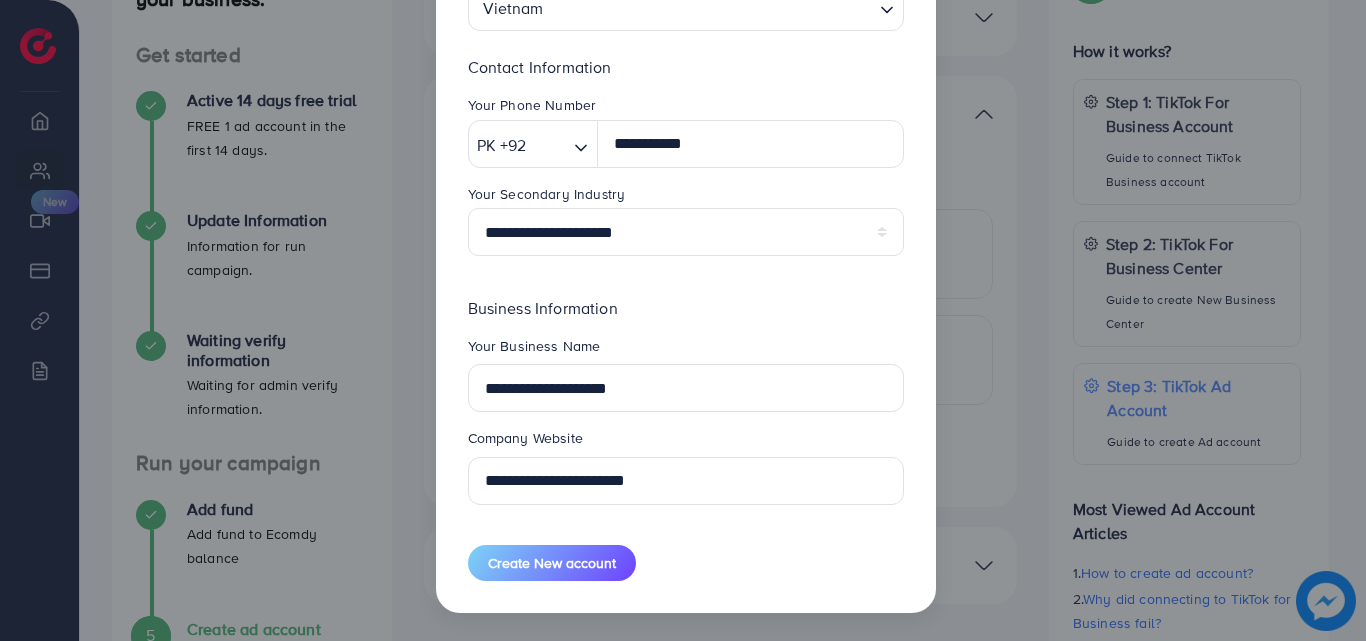 click on "Create New account" at bounding box center [552, 563] 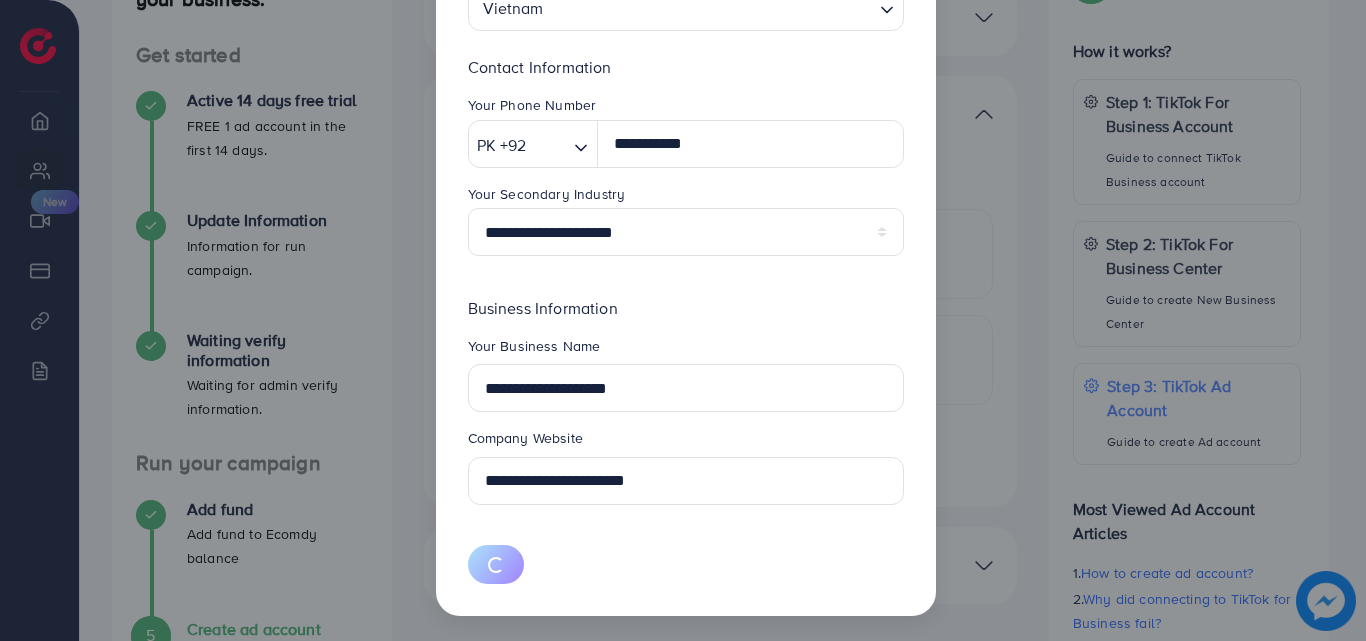 type 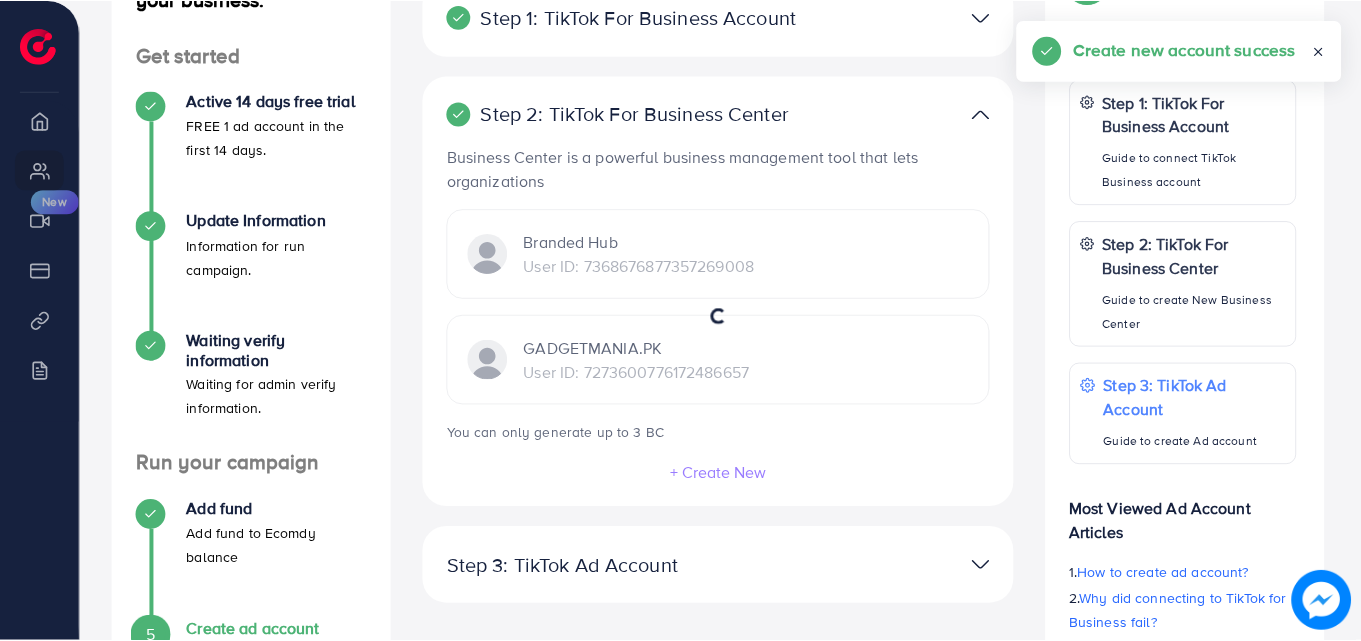 scroll, scrollTop: 197, scrollLeft: 0, axis: vertical 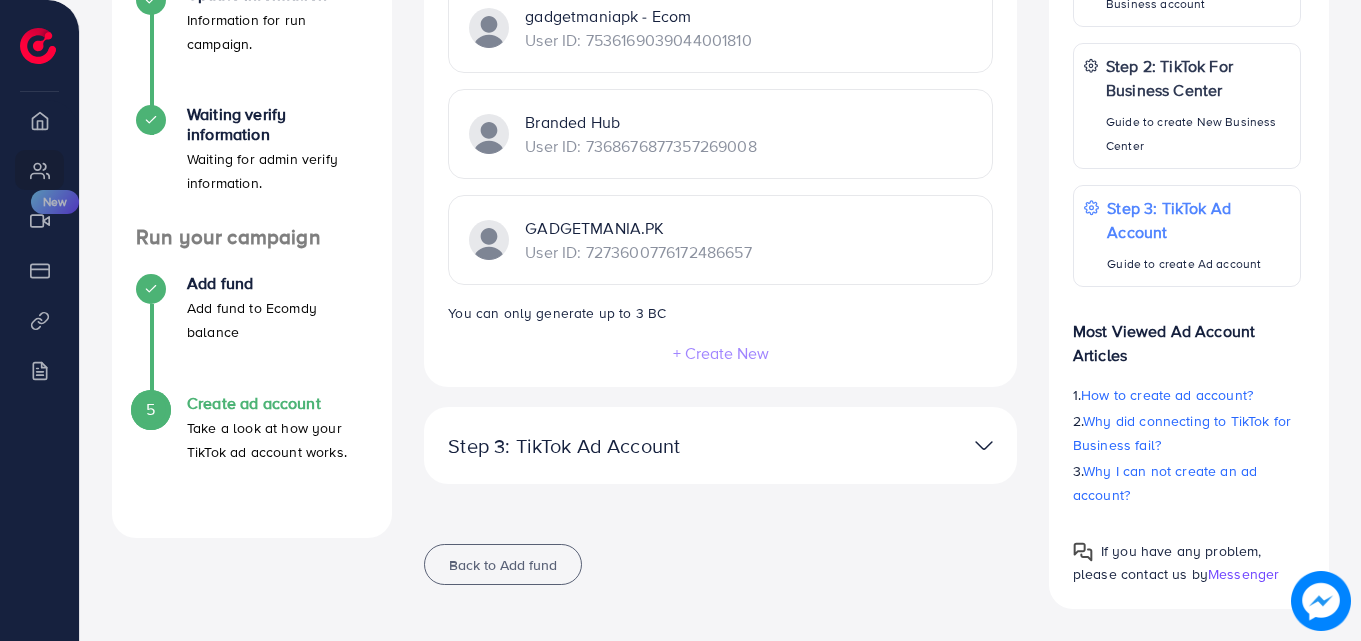 click on "**********" at bounding box center (720, 445) 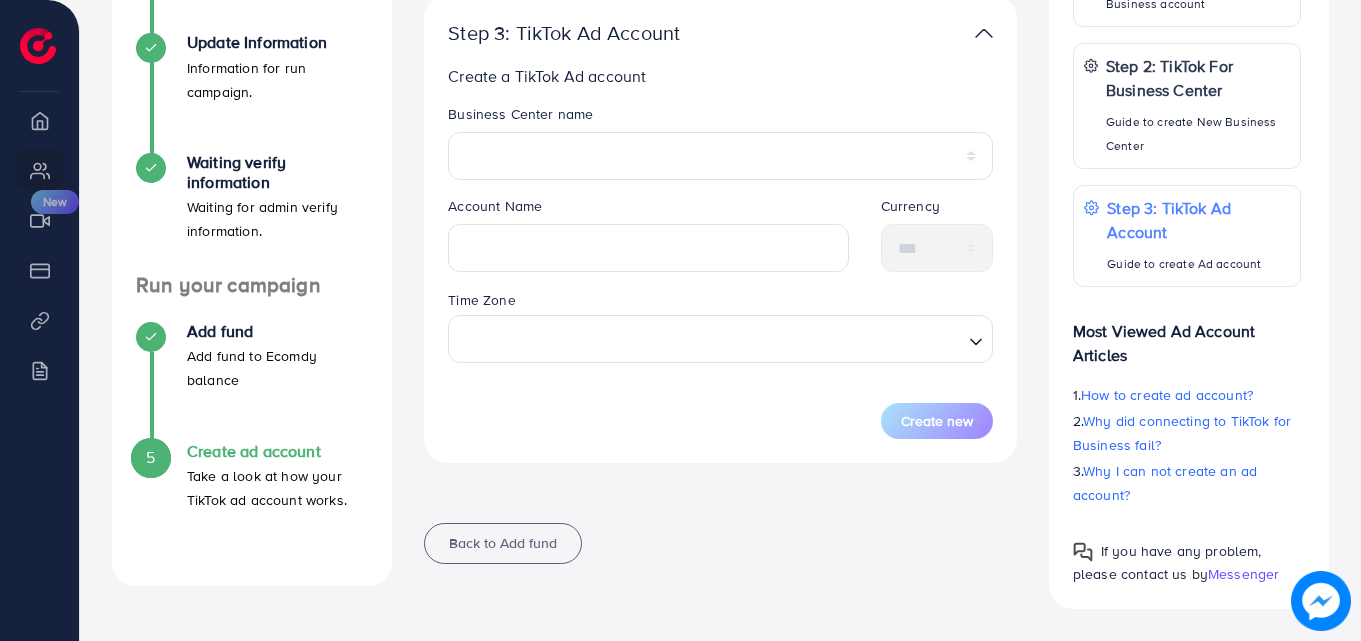scroll, scrollTop: 478, scrollLeft: 0, axis: vertical 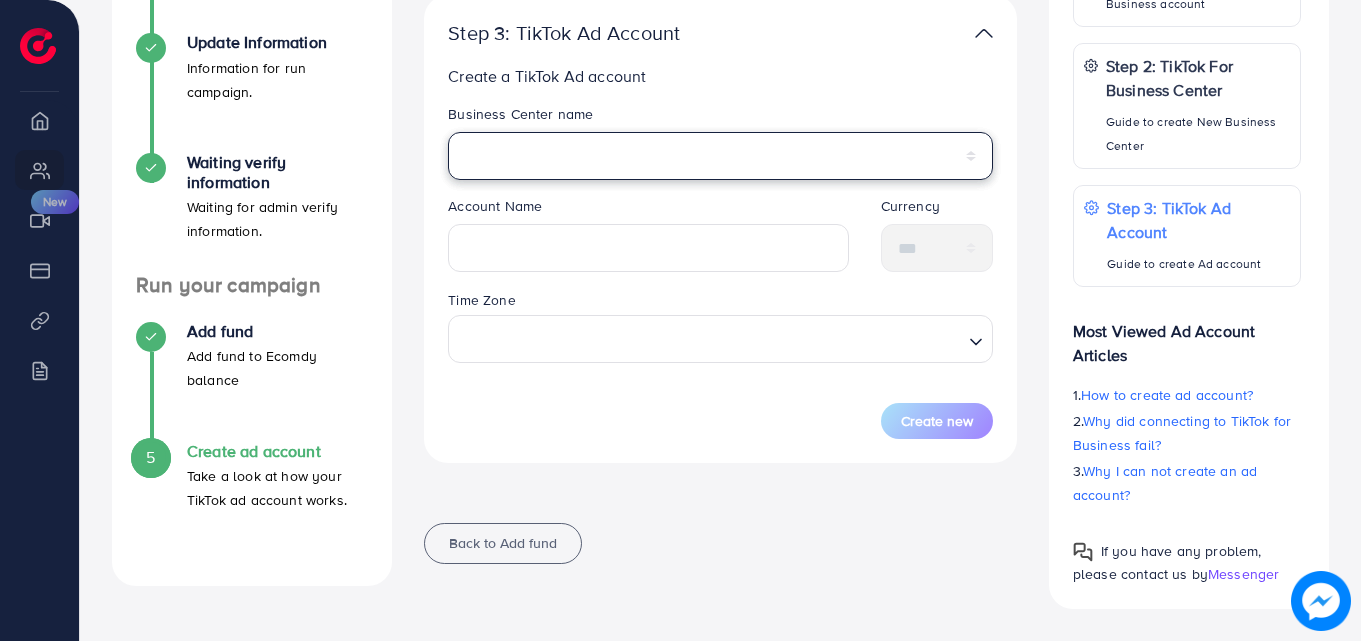 click on "**********" at bounding box center [720, 156] 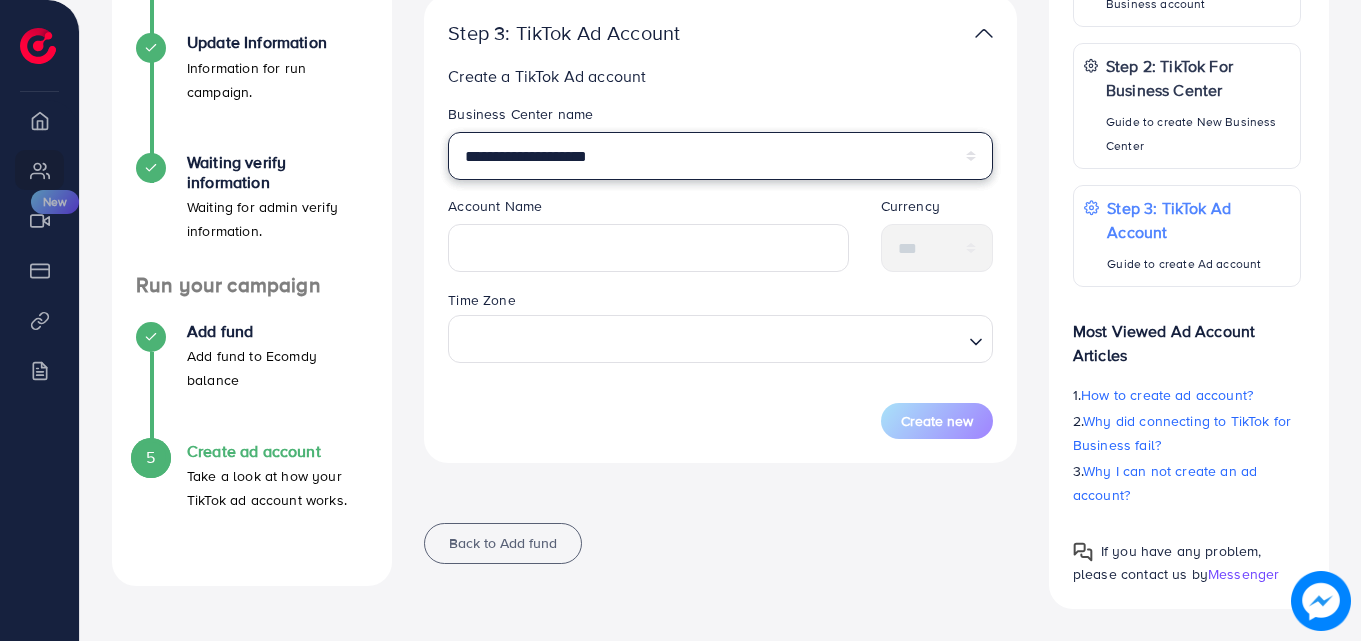 click on "**********" at bounding box center [720, 156] 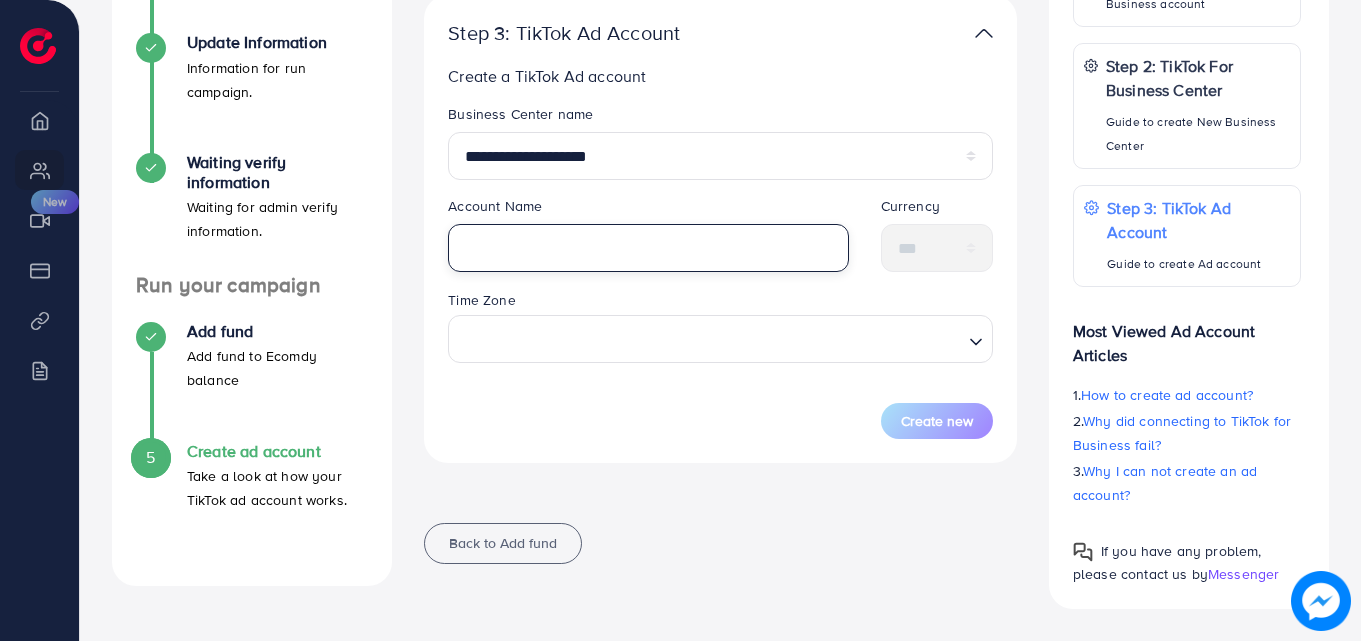 click at bounding box center (648, 248) 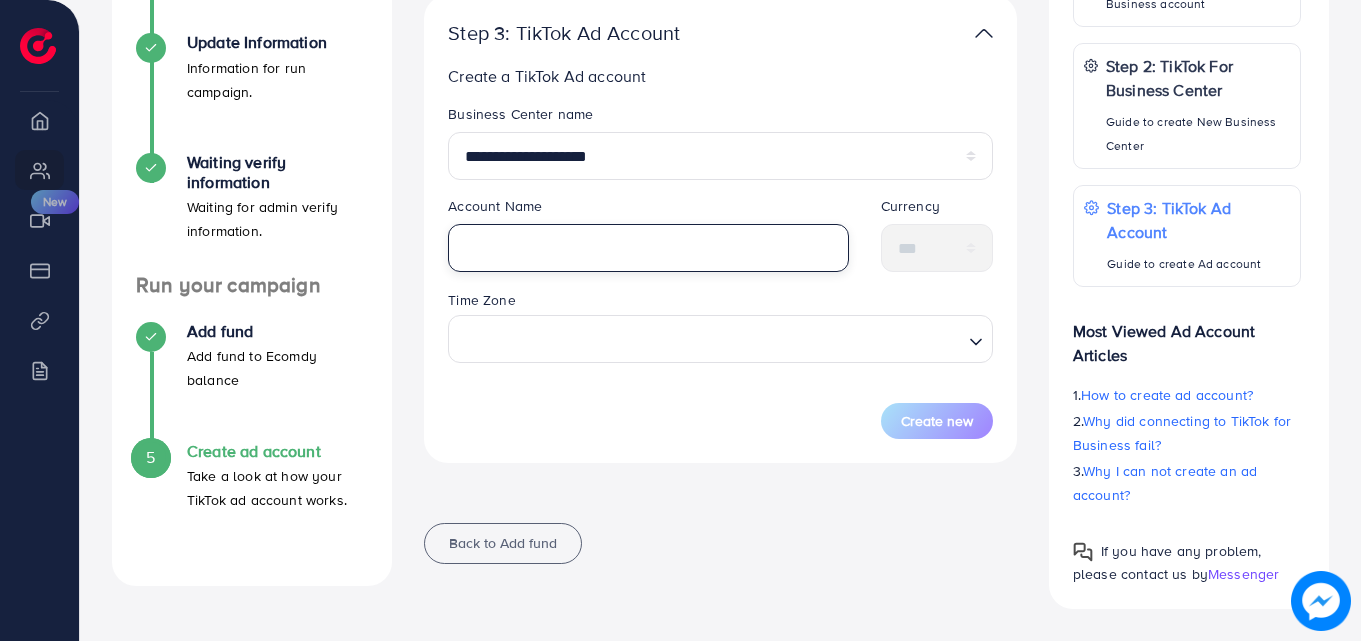 paste on "**********" 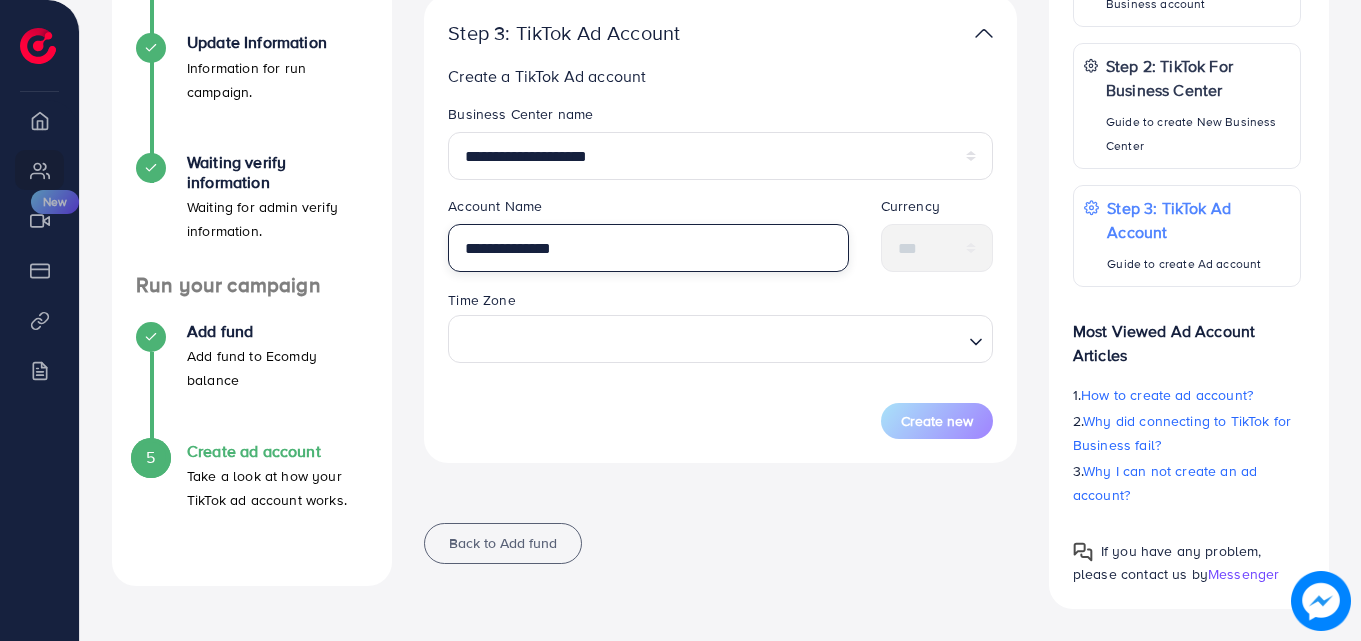 type on "**********" 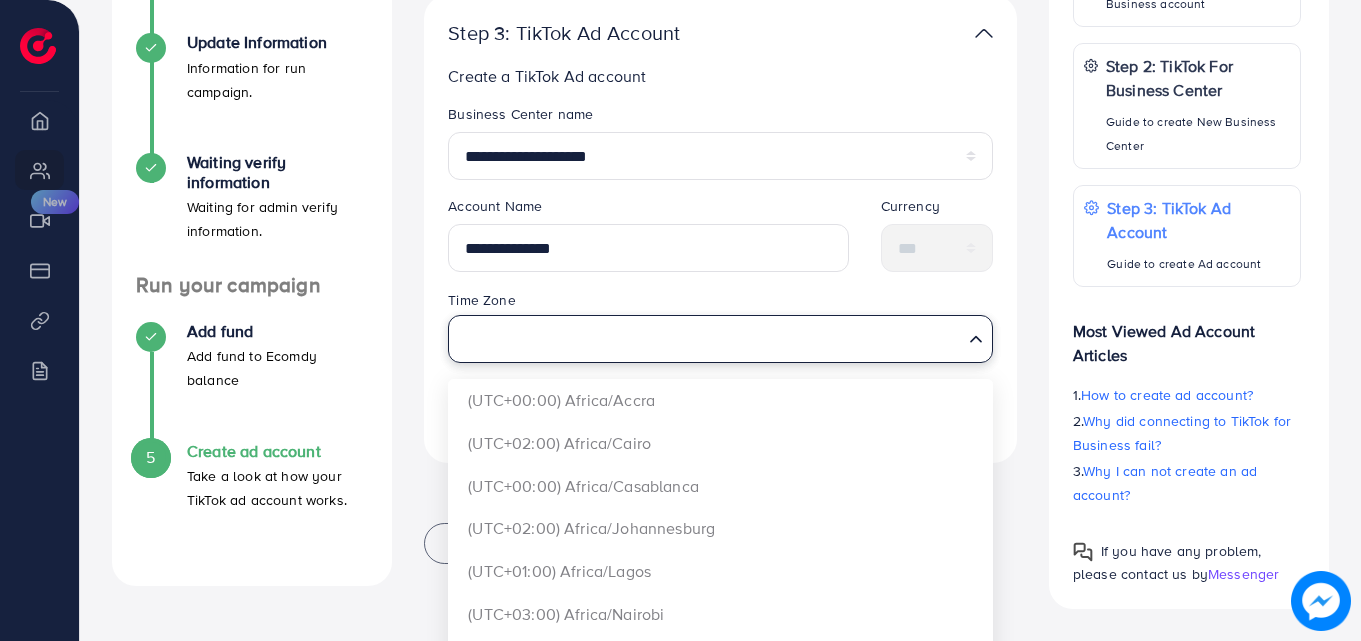 click at bounding box center [709, 336] 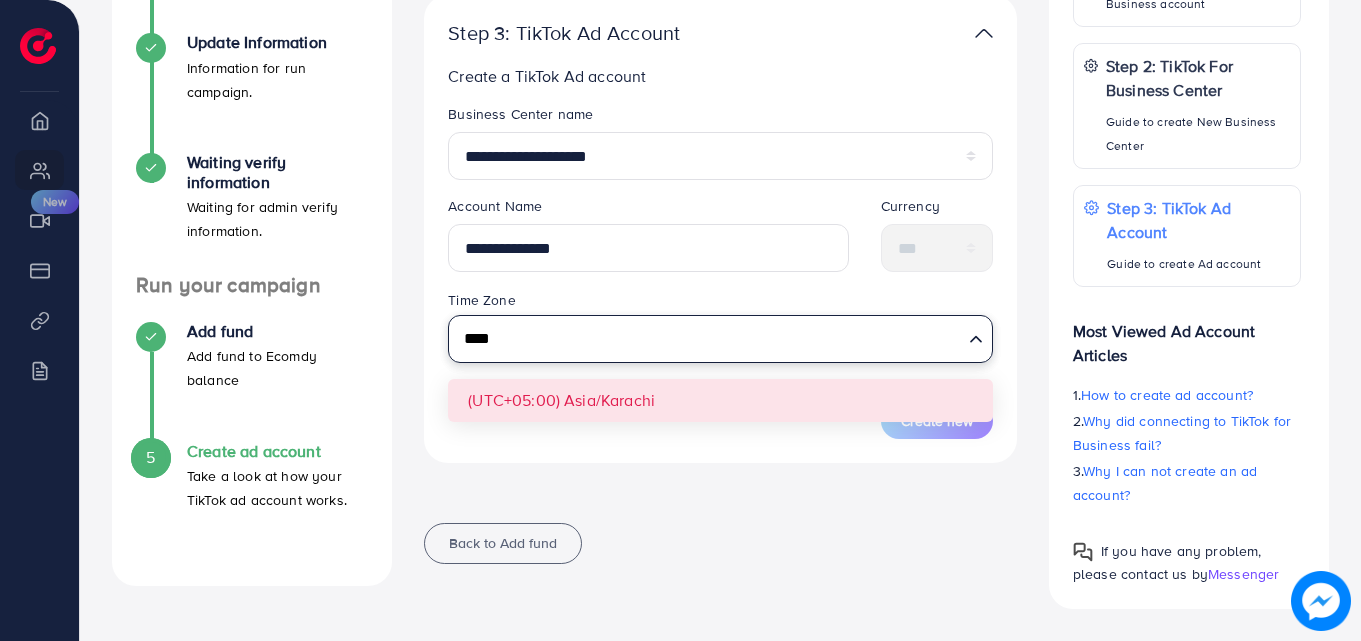 type on "****" 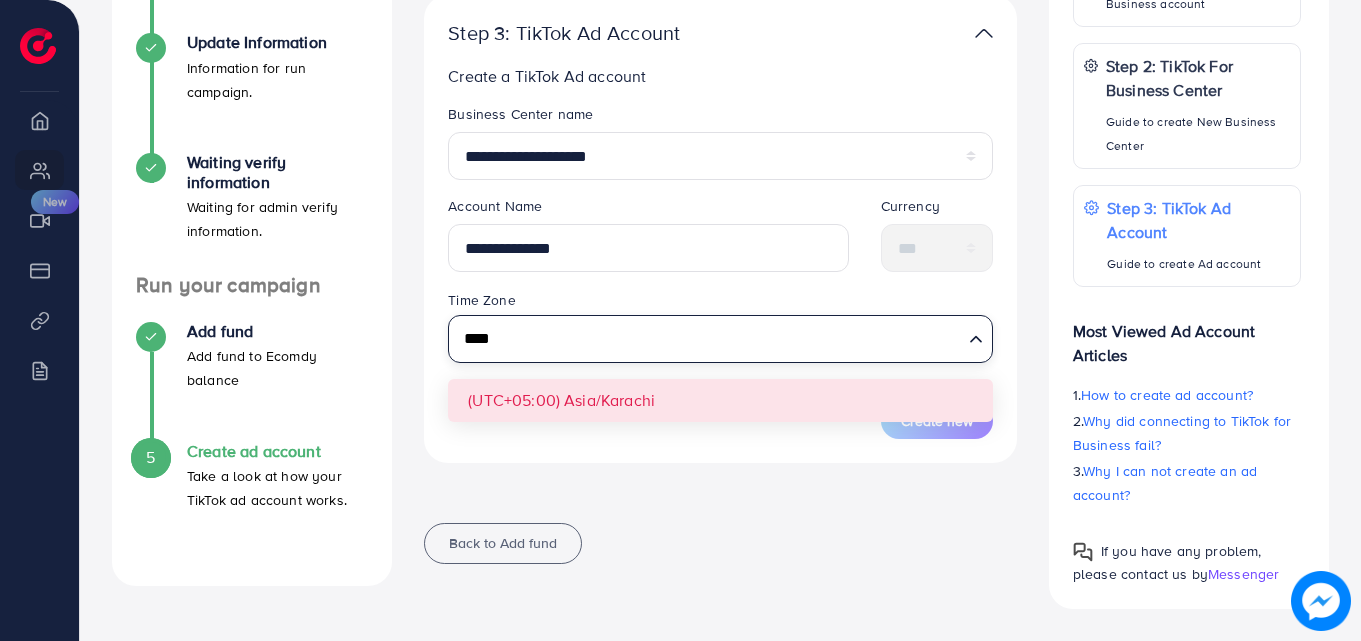 type 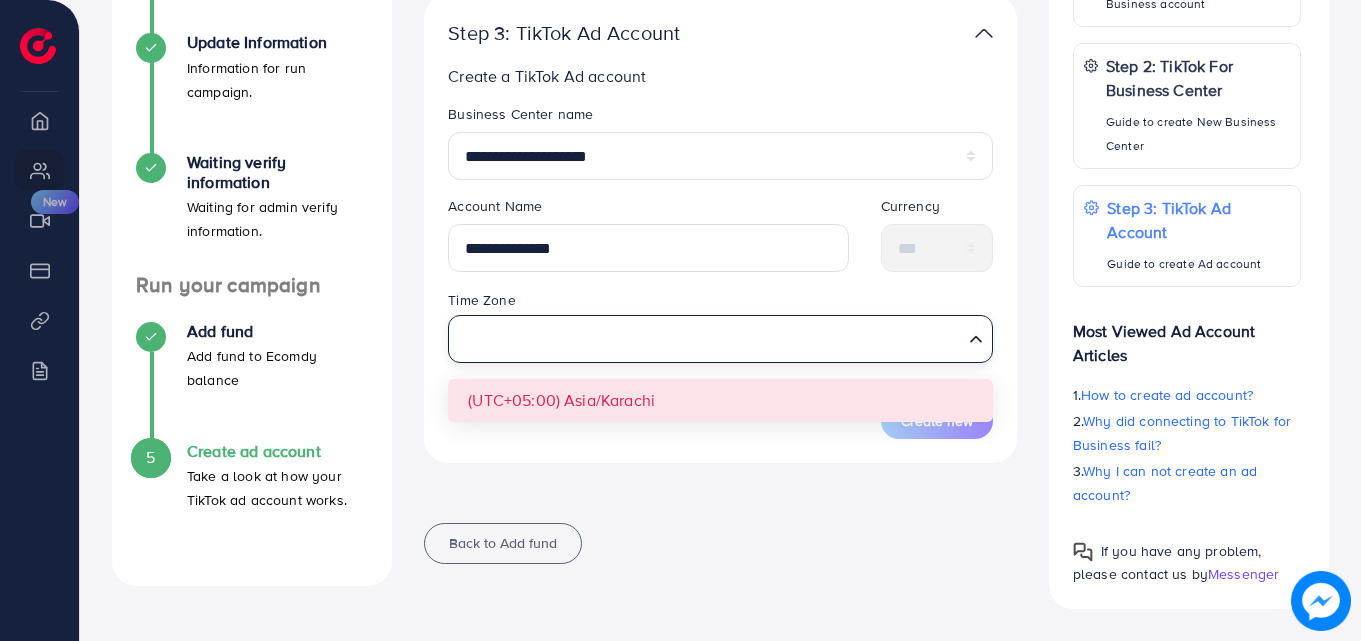click on "**********" at bounding box center (720, 271) 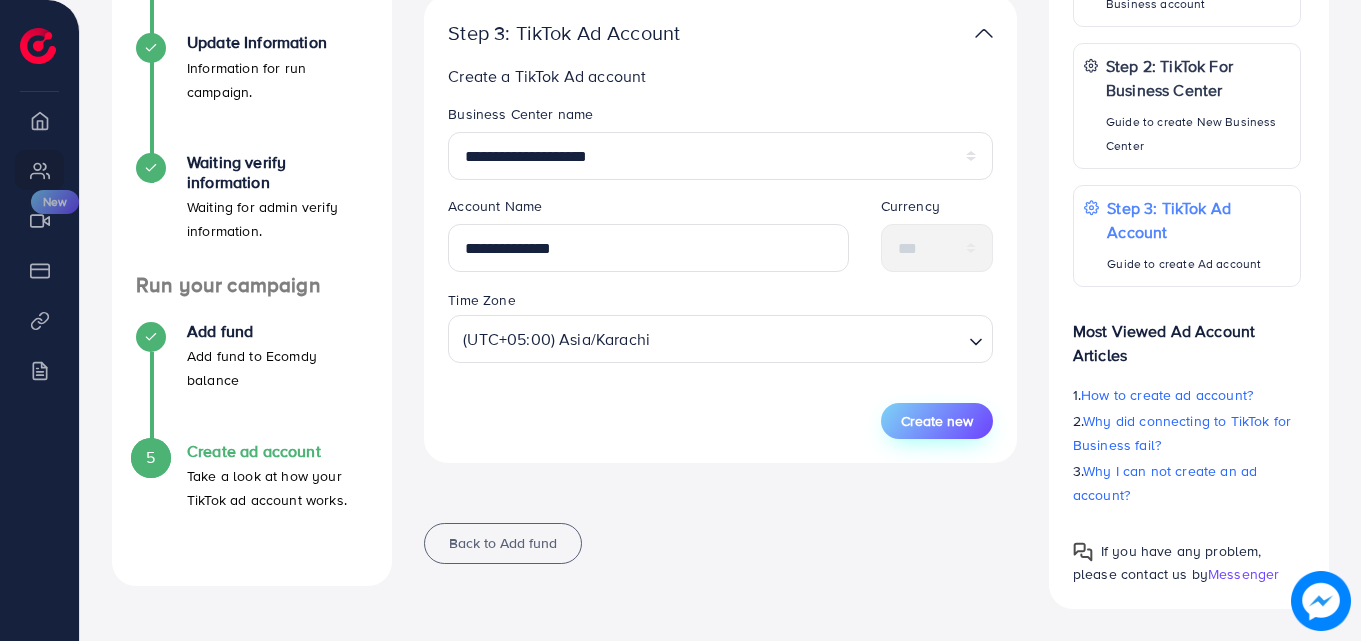 click on "Create new" at bounding box center (937, 421) 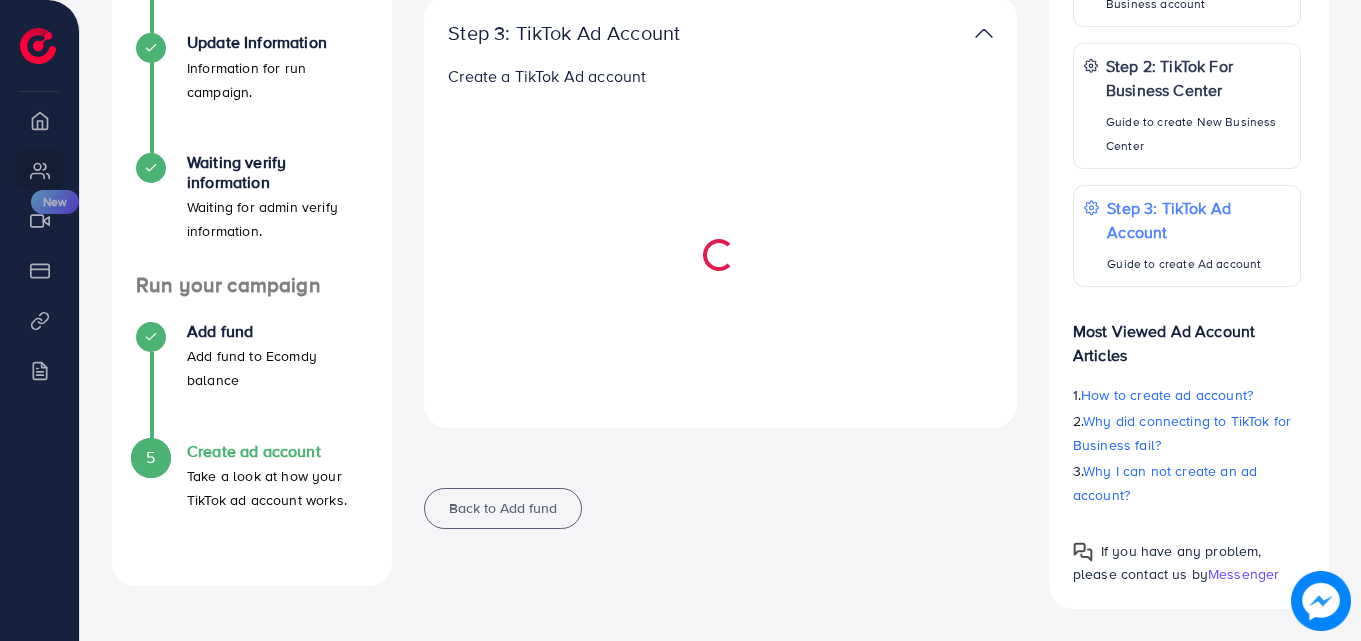 select 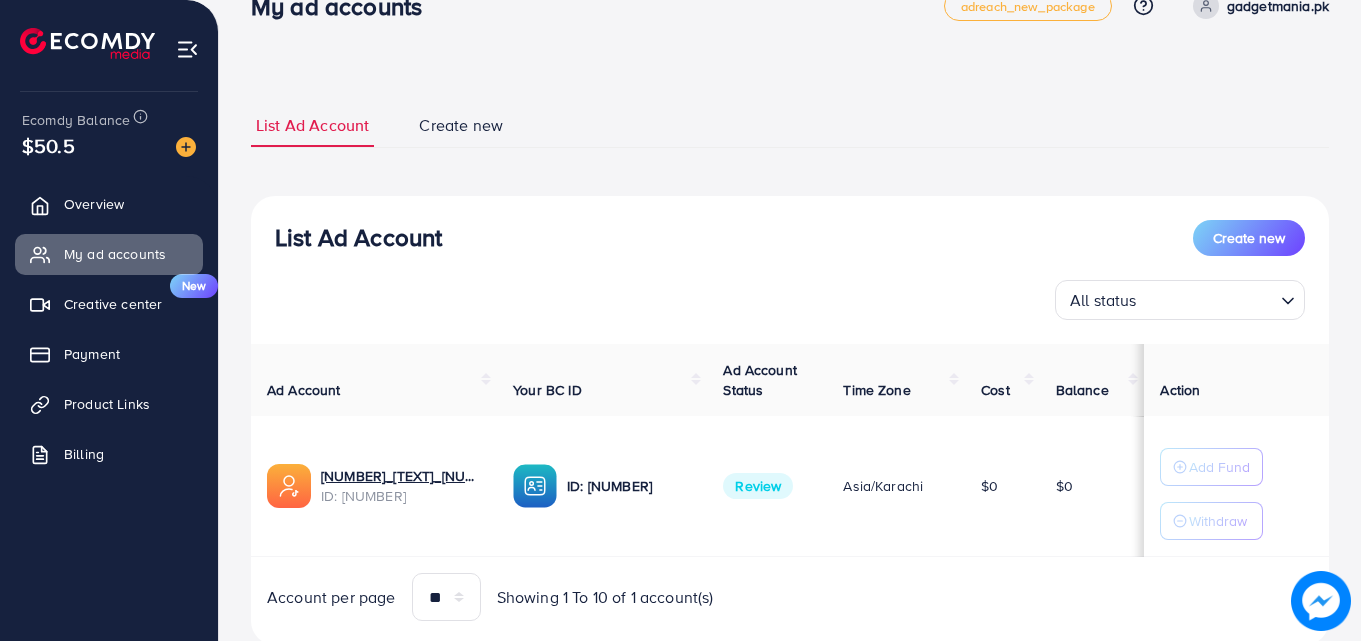 scroll, scrollTop: 104, scrollLeft: 0, axis: vertical 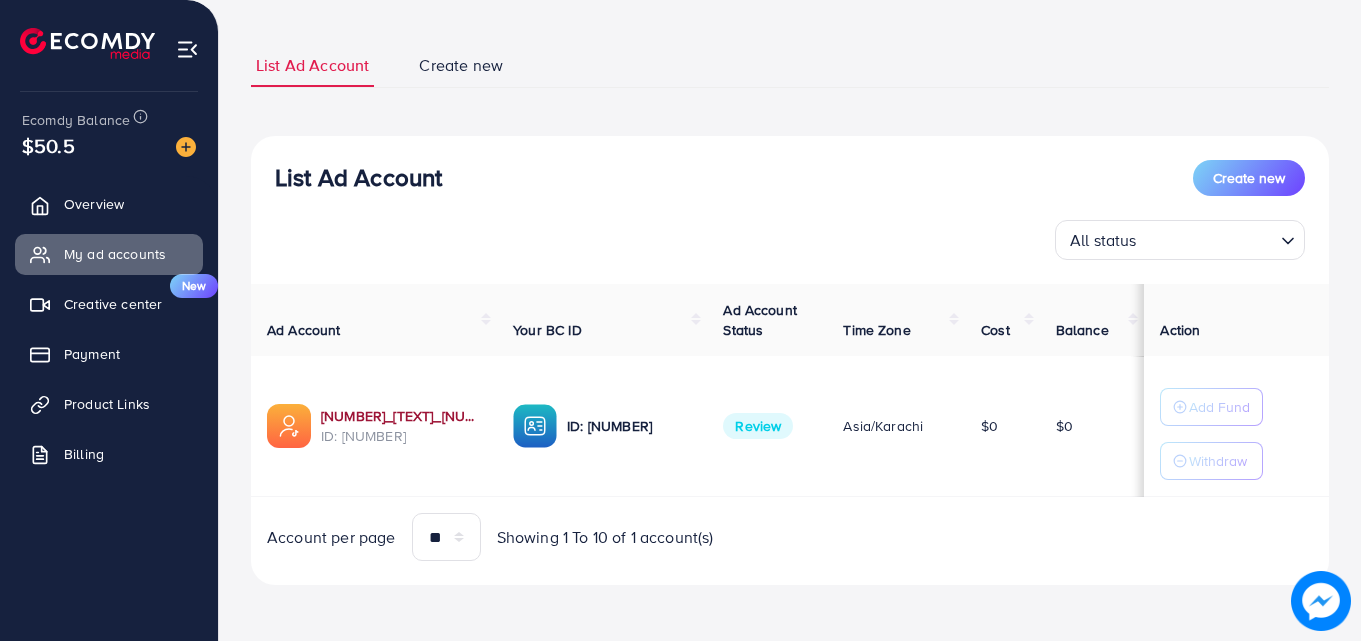 click on "[NUMBER]_[TEXT]_[NUMBER]" at bounding box center [401, 416] 